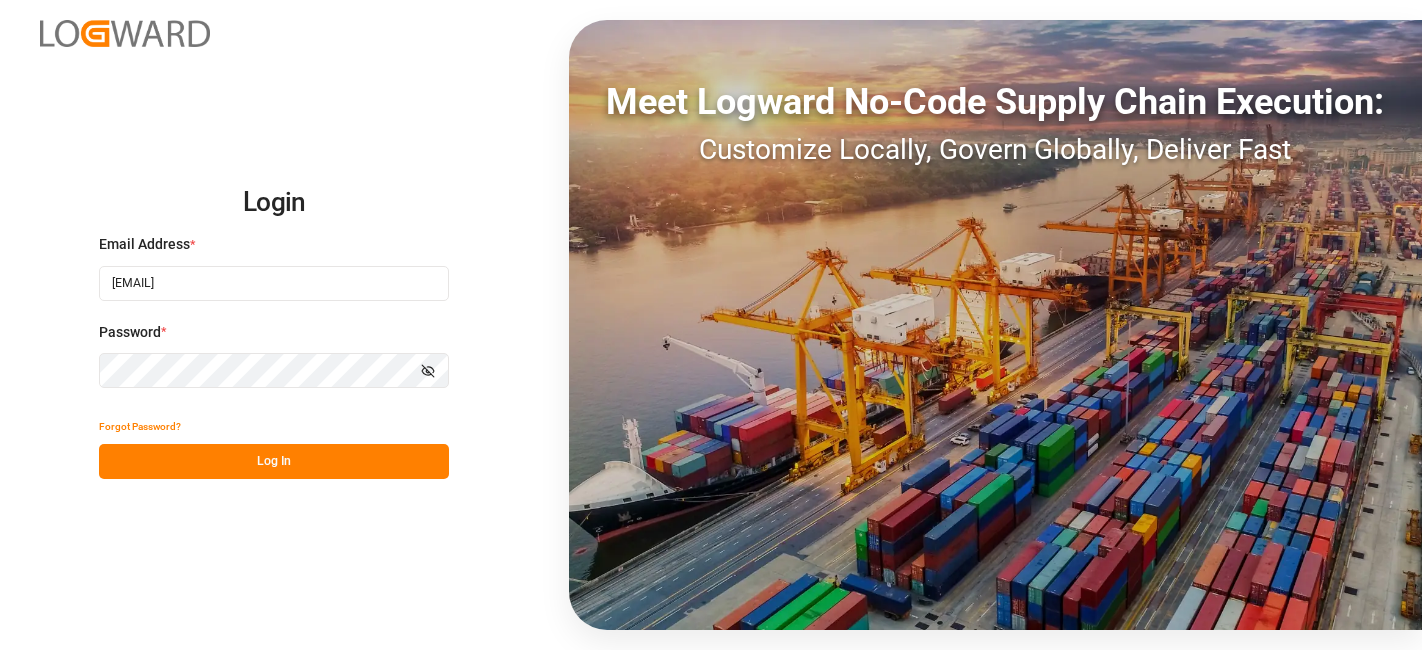 scroll, scrollTop: 0, scrollLeft: 0, axis: both 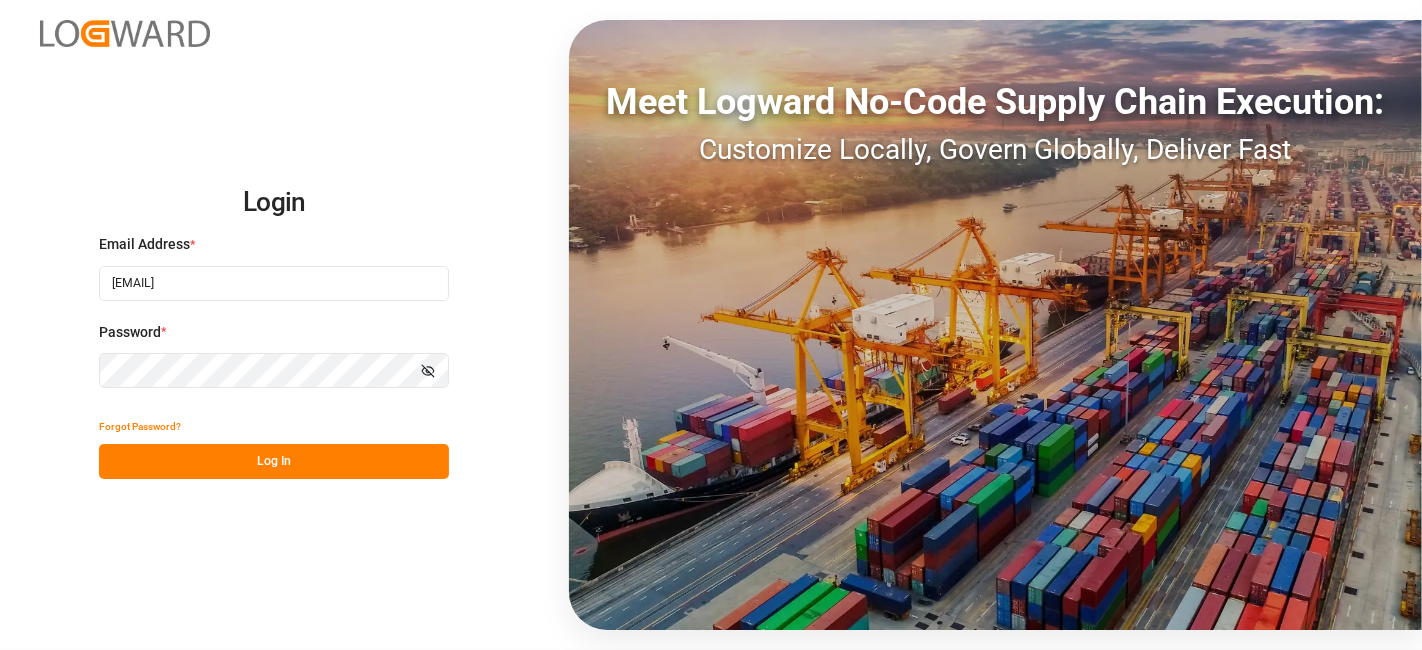 drag, startPoint x: 326, startPoint y: 460, endPoint x: 324, endPoint y: 473, distance: 13.152946 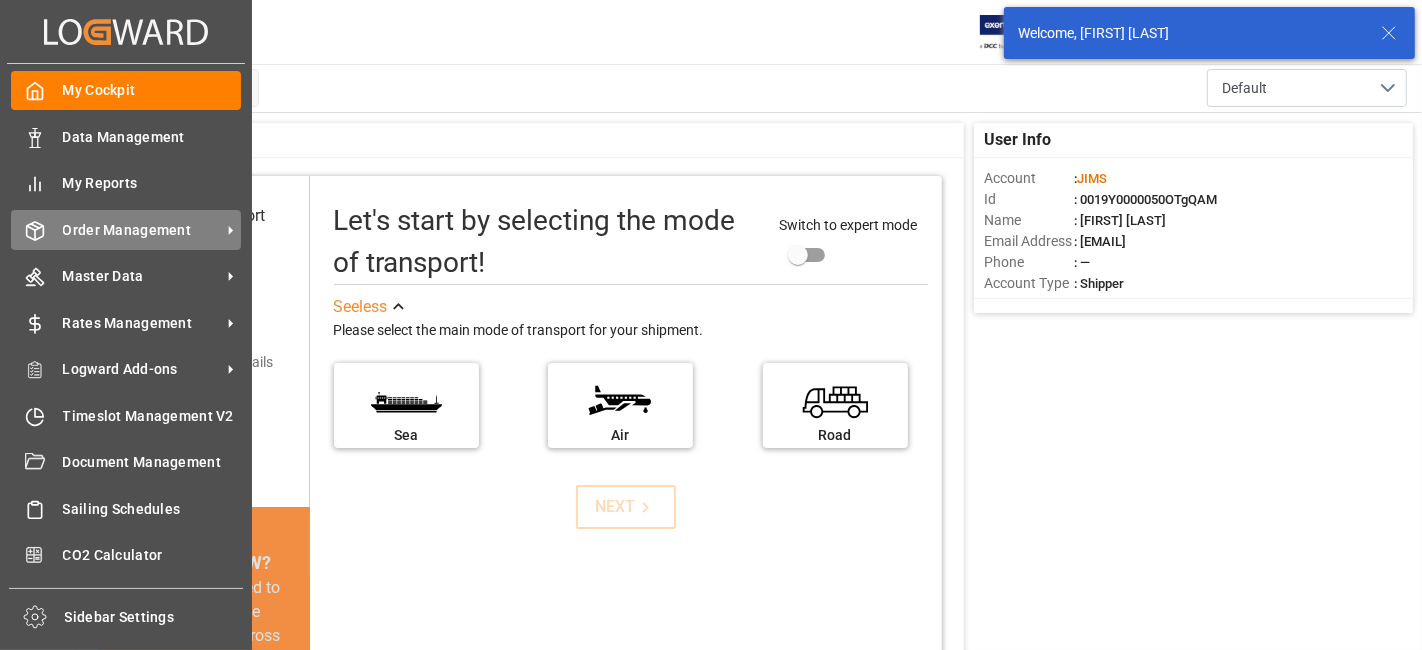 click on "Order Management" at bounding box center (142, 230) 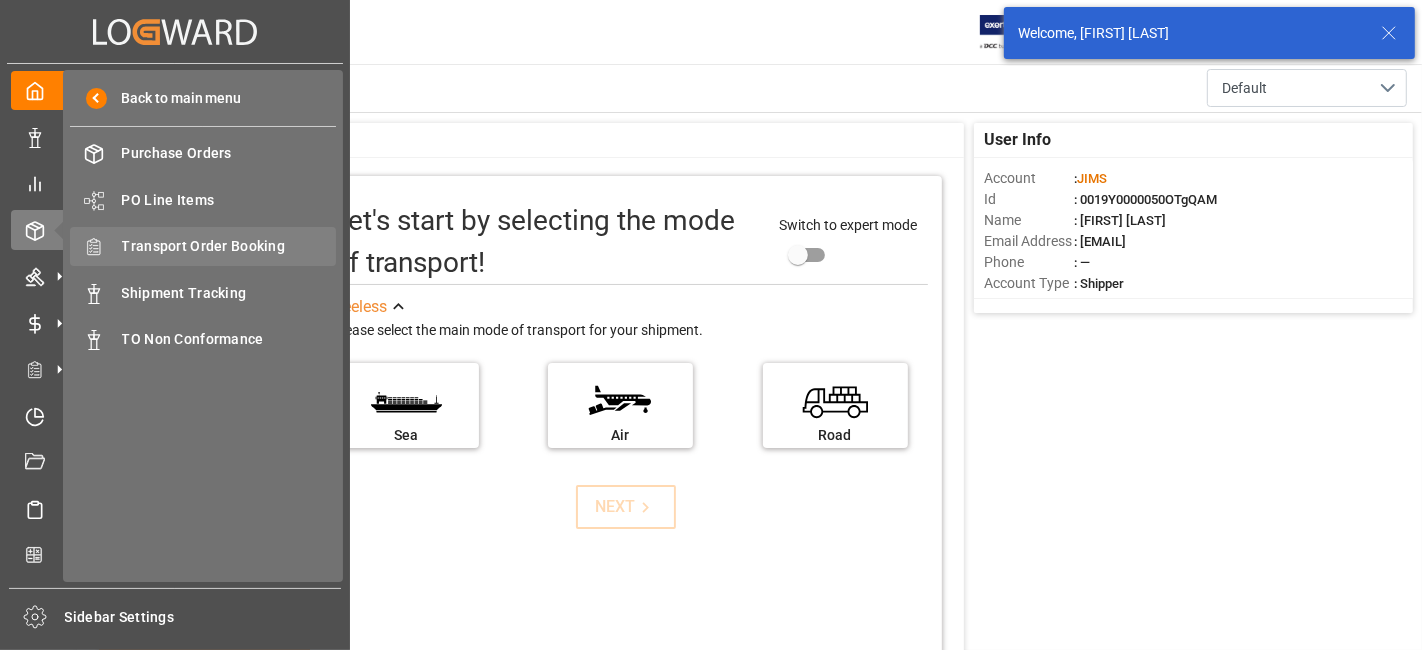 click on "Transport Order Booking" at bounding box center [229, 246] 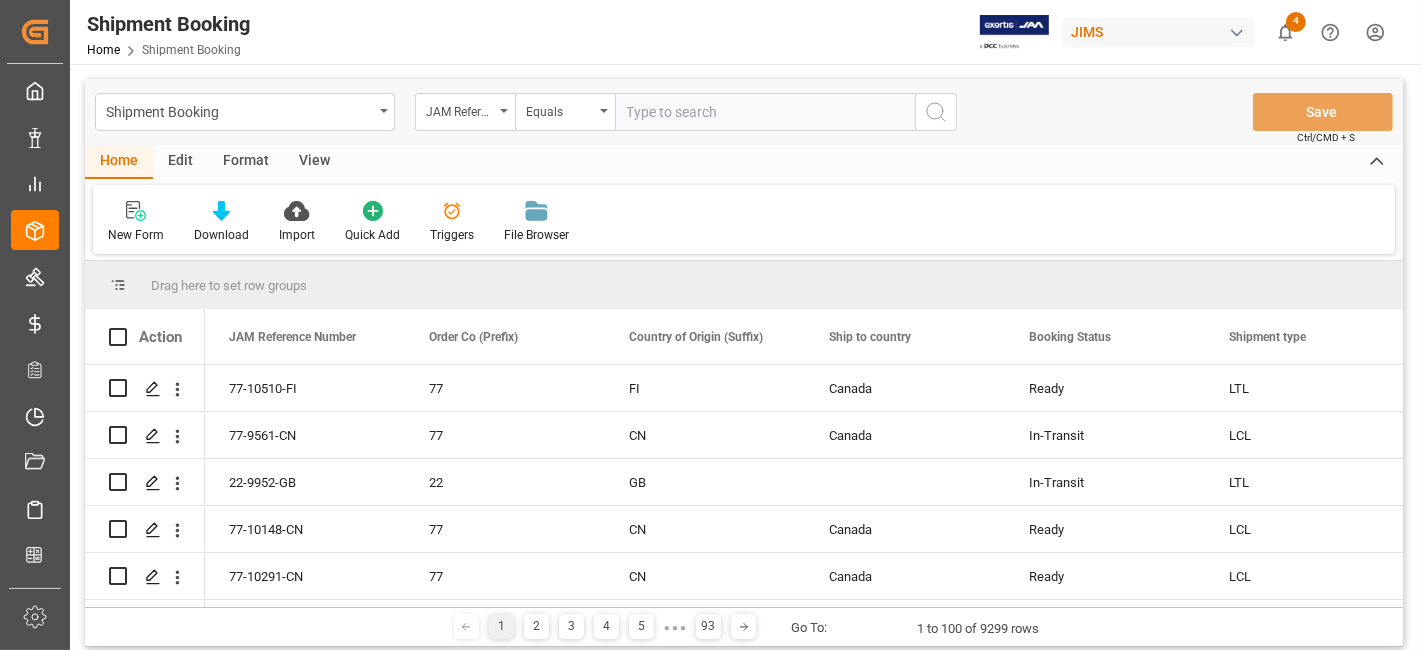 click at bounding box center (765, 112) 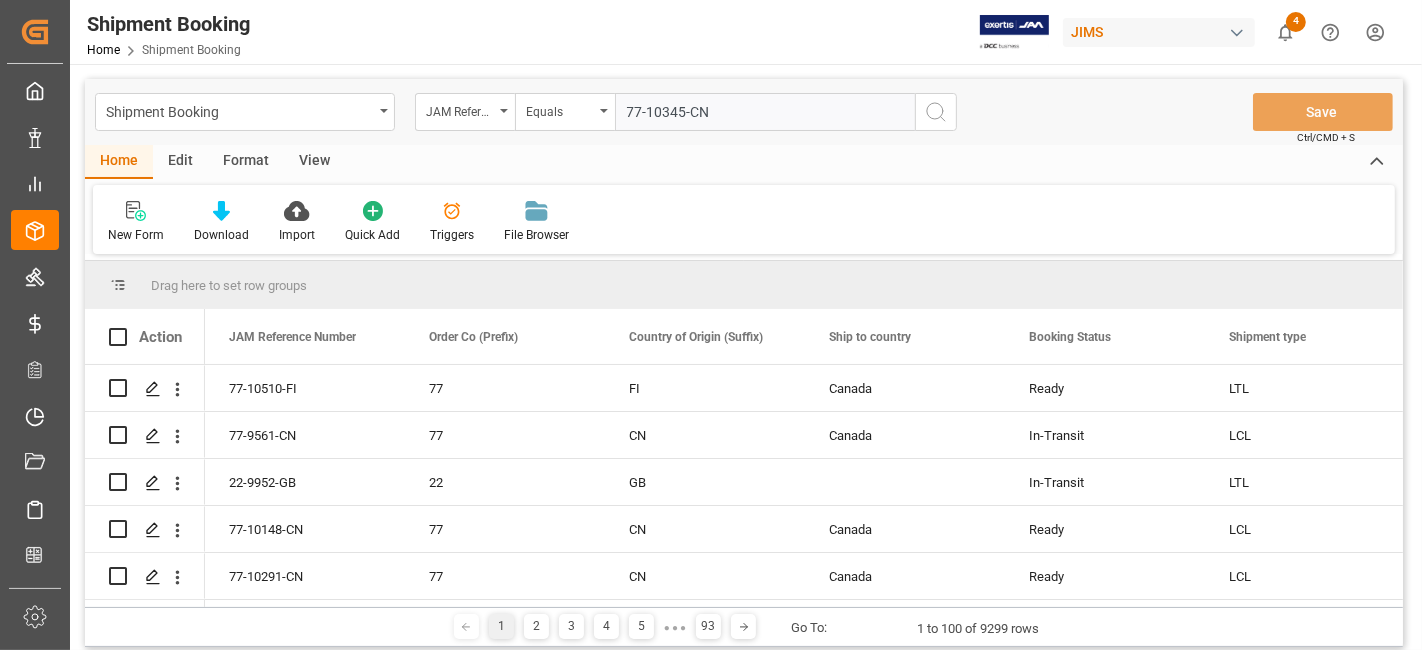 type on "77-10345-CN" 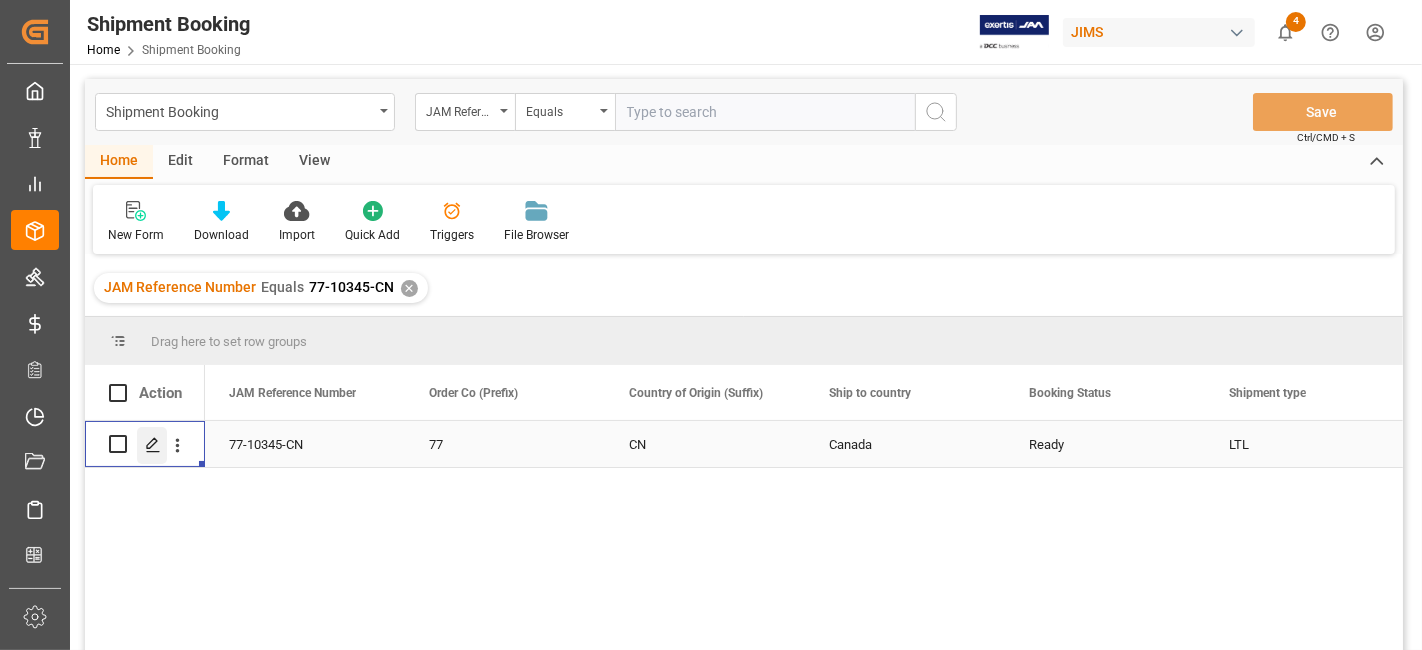 click 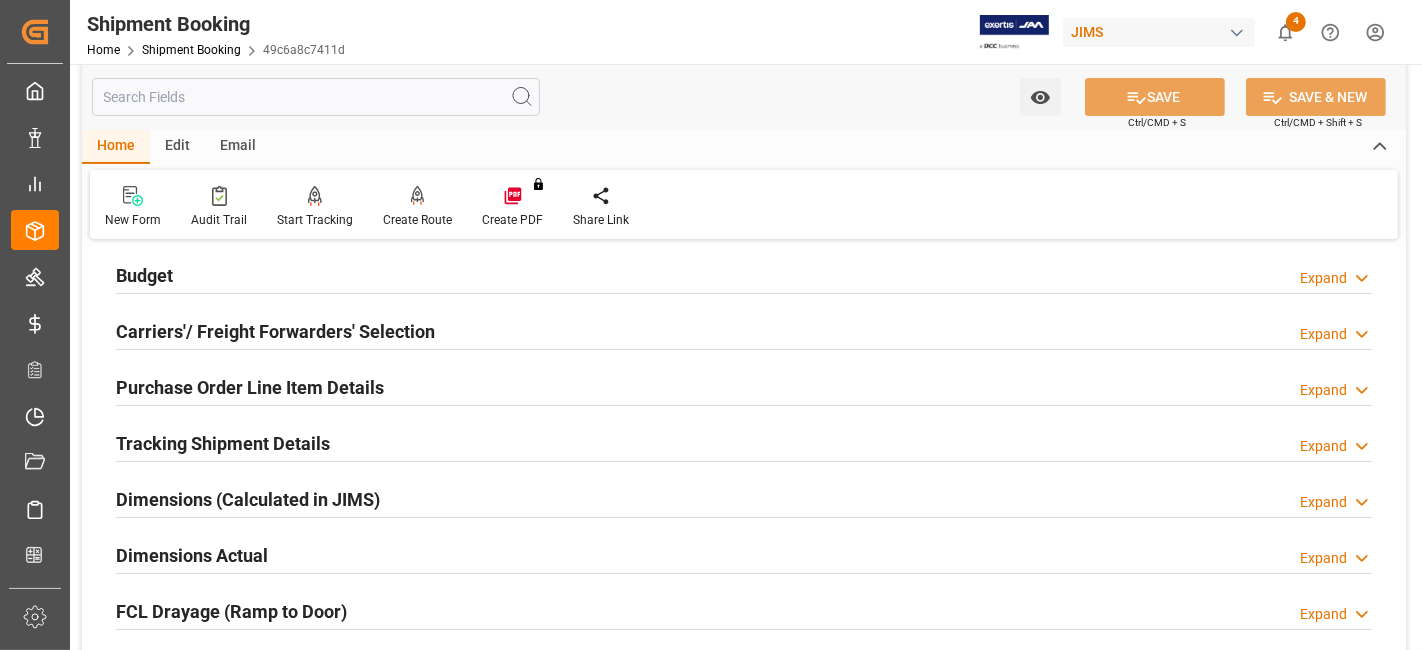 scroll, scrollTop: 549, scrollLeft: 0, axis: vertical 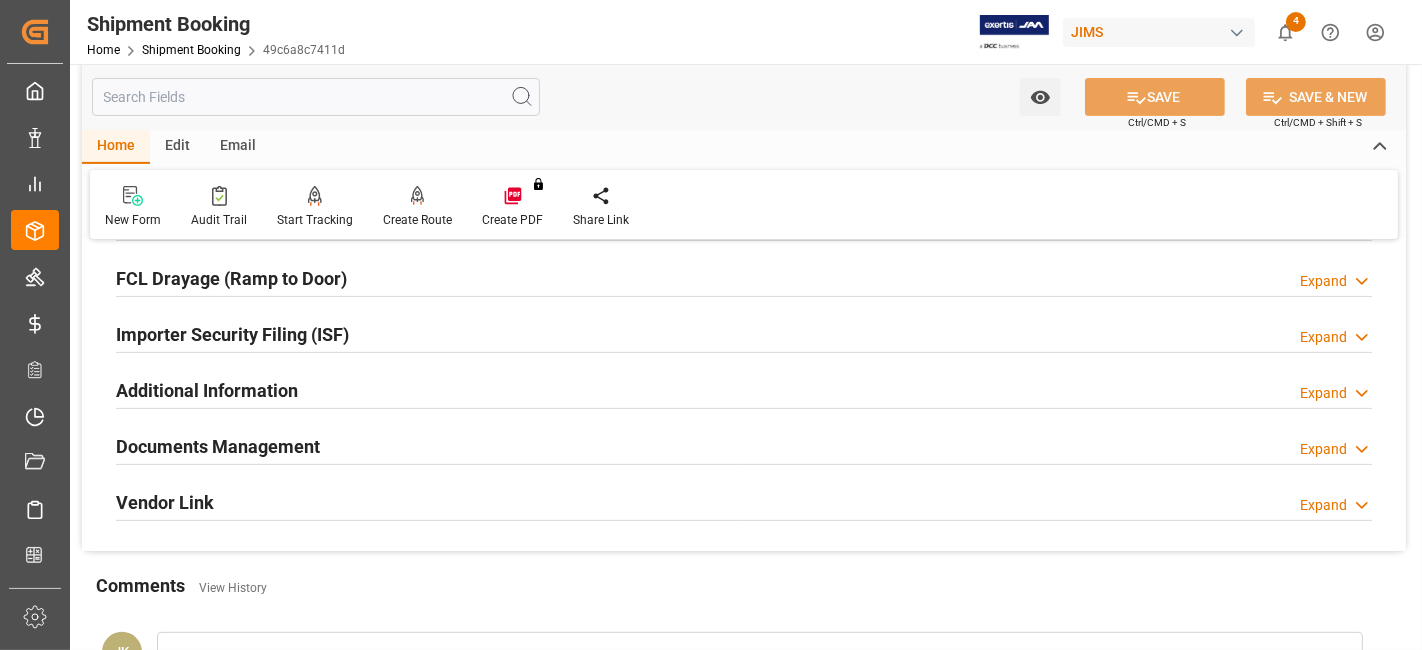 click on "Documents Management Expand" at bounding box center (744, 445) 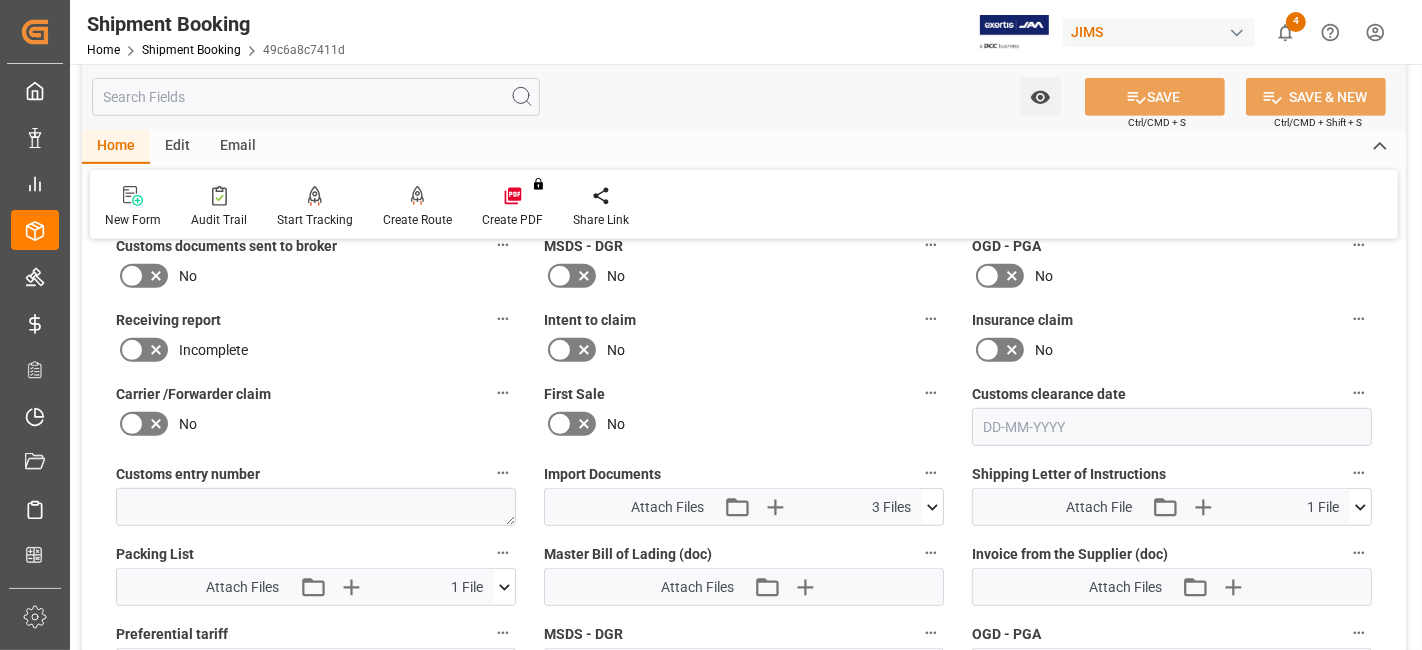 scroll, scrollTop: 994, scrollLeft: 0, axis: vertical 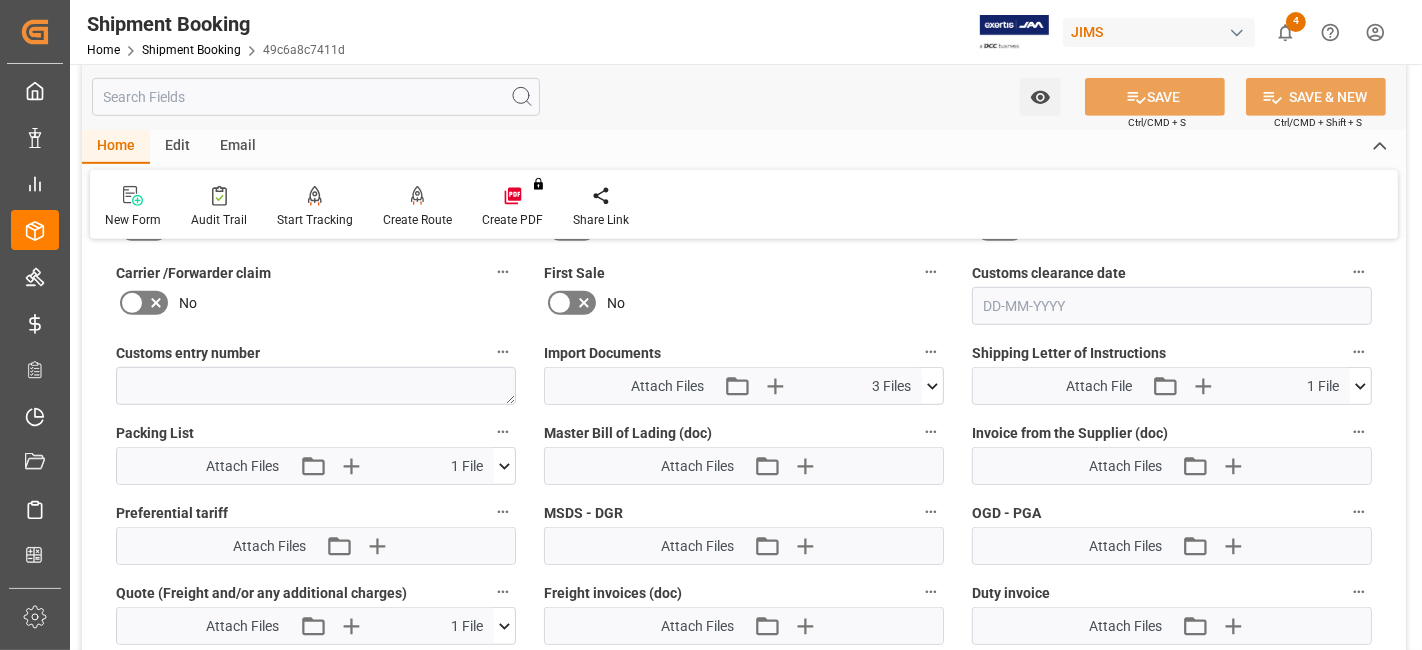 click 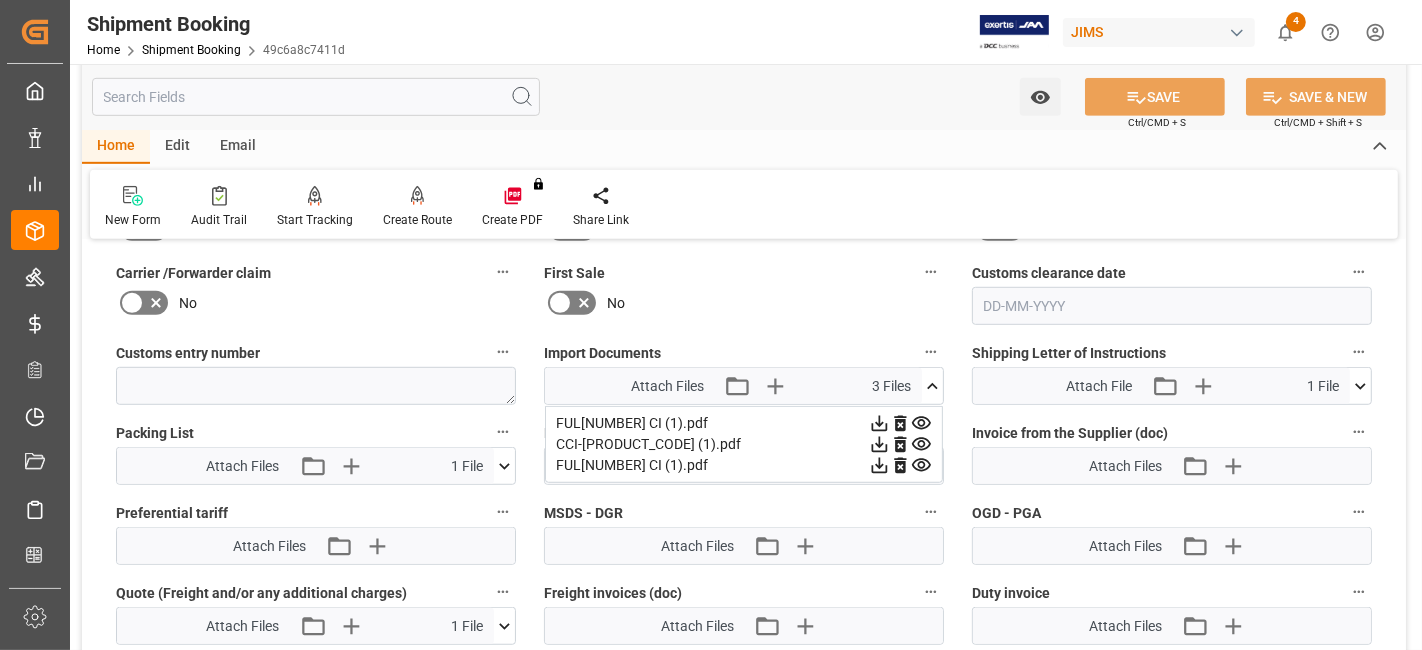 click 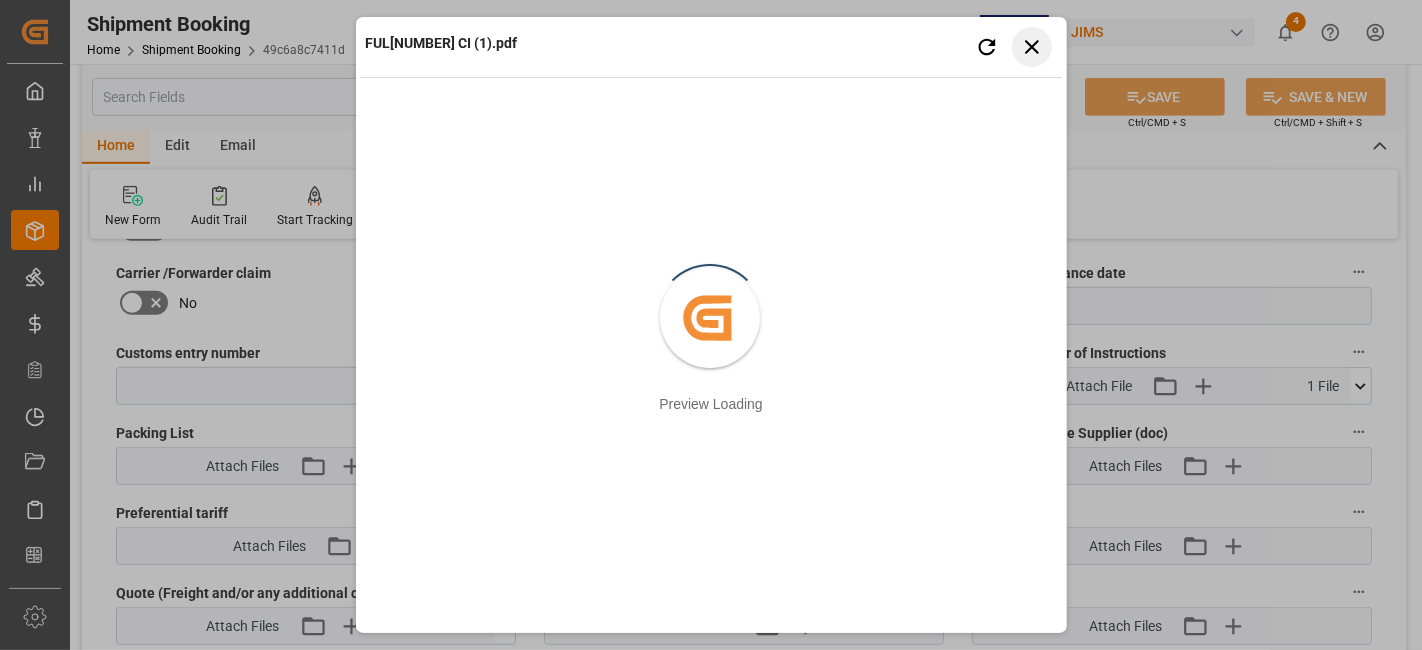 click on "Close preview" at bounding box center [1032, 47] 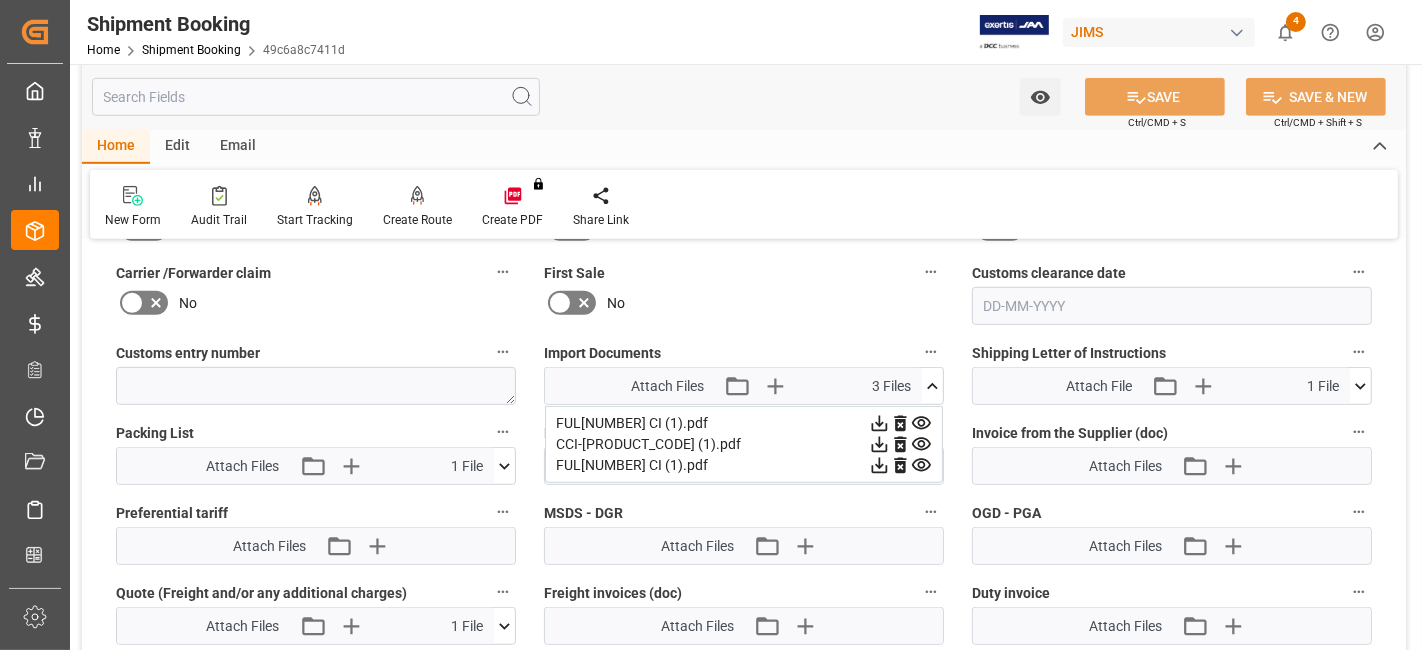 click 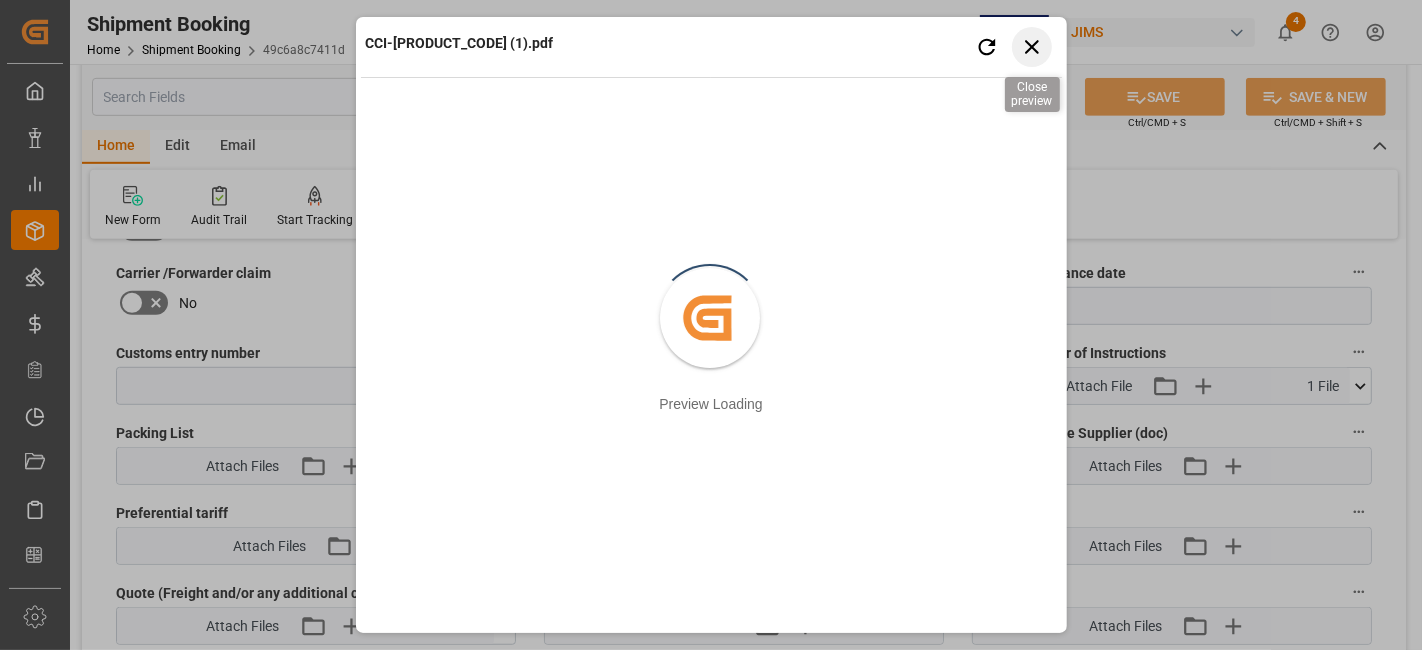 click 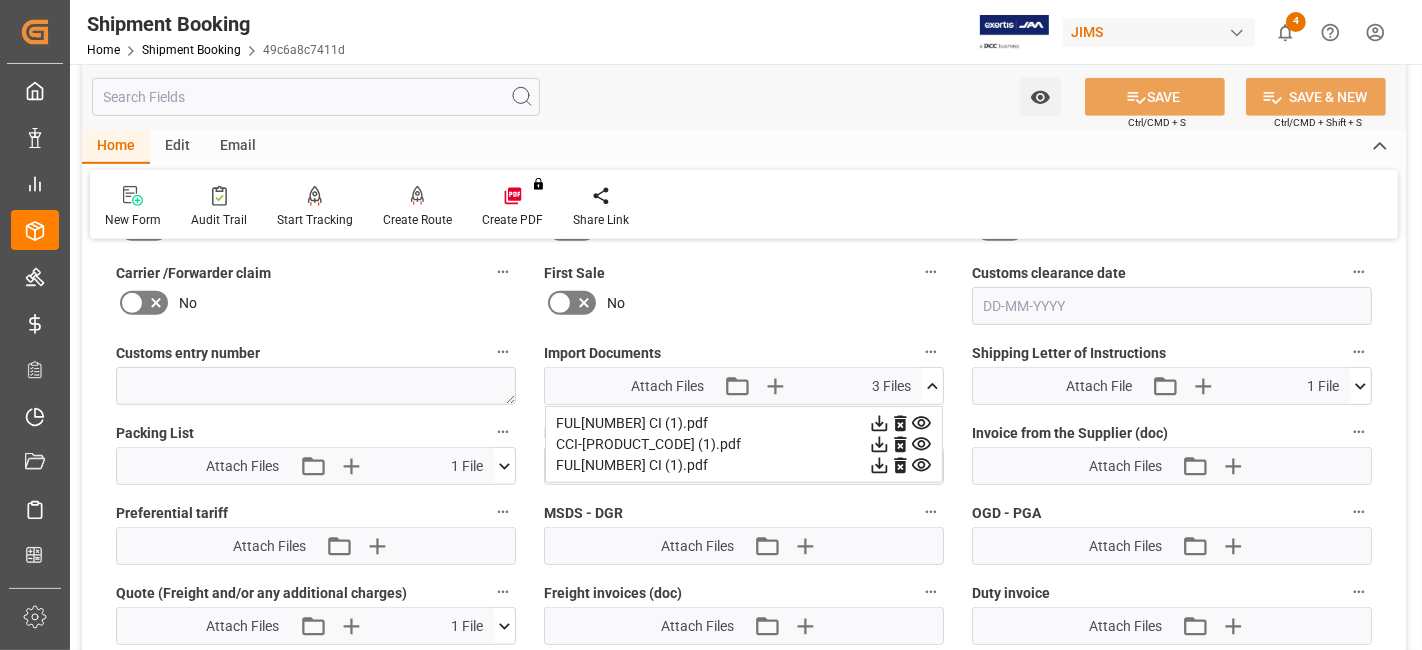 click 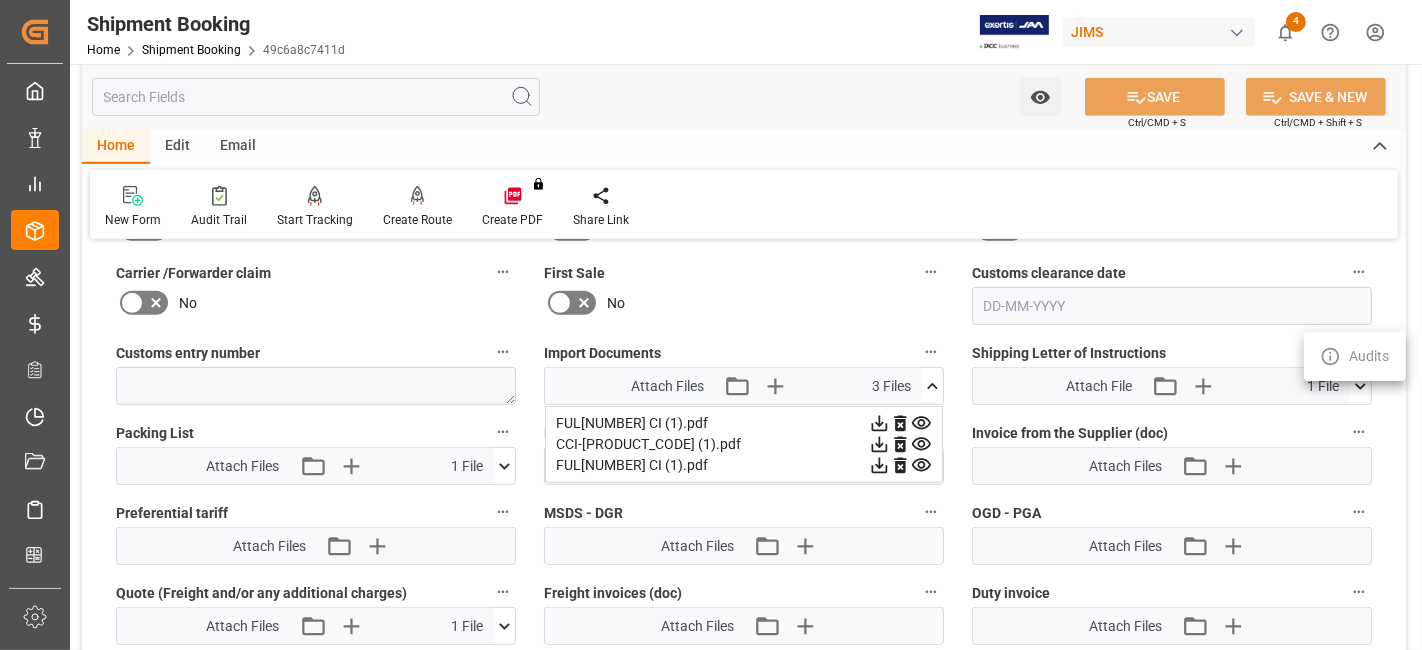 click at bounding box center [711, 325] 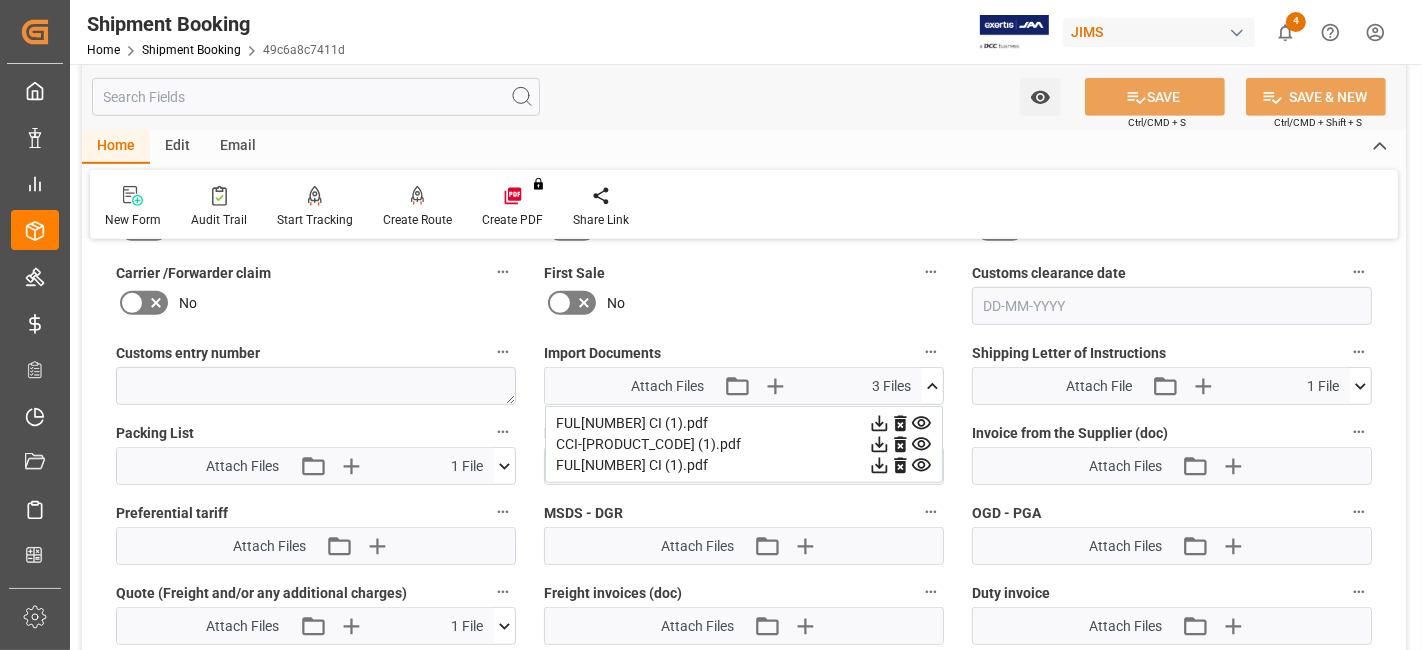 click 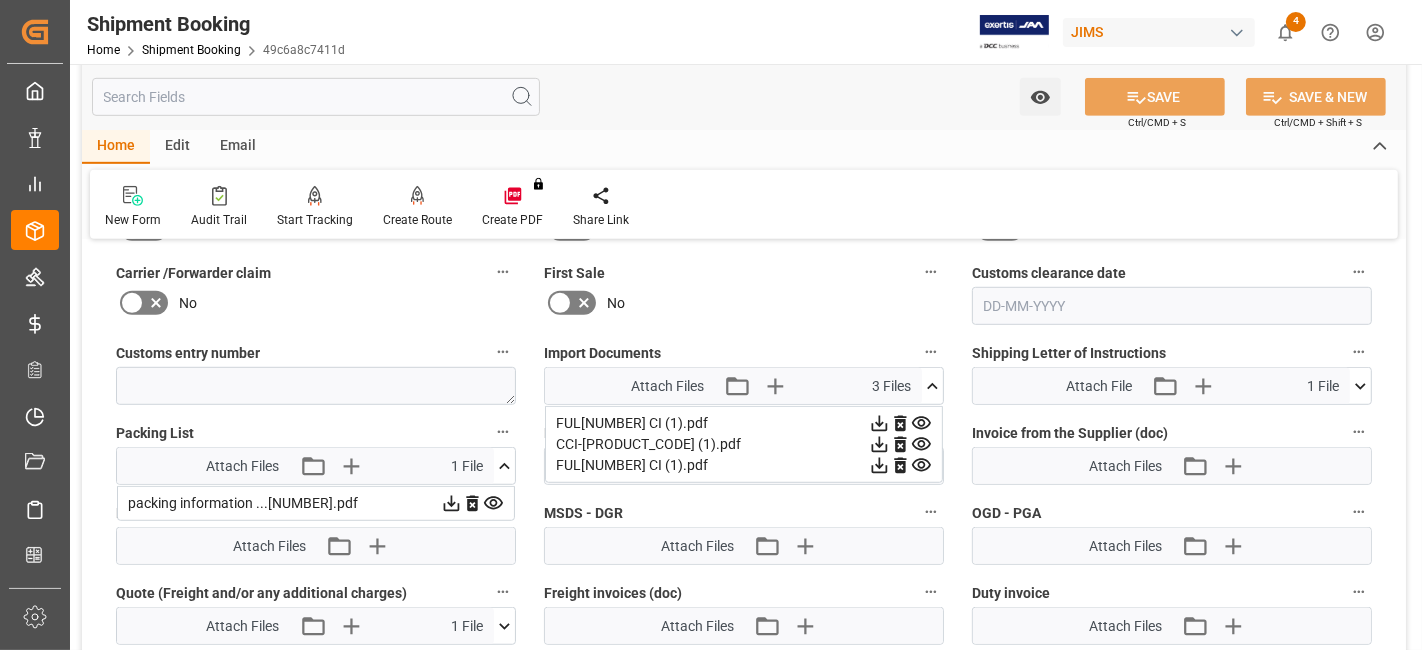 click 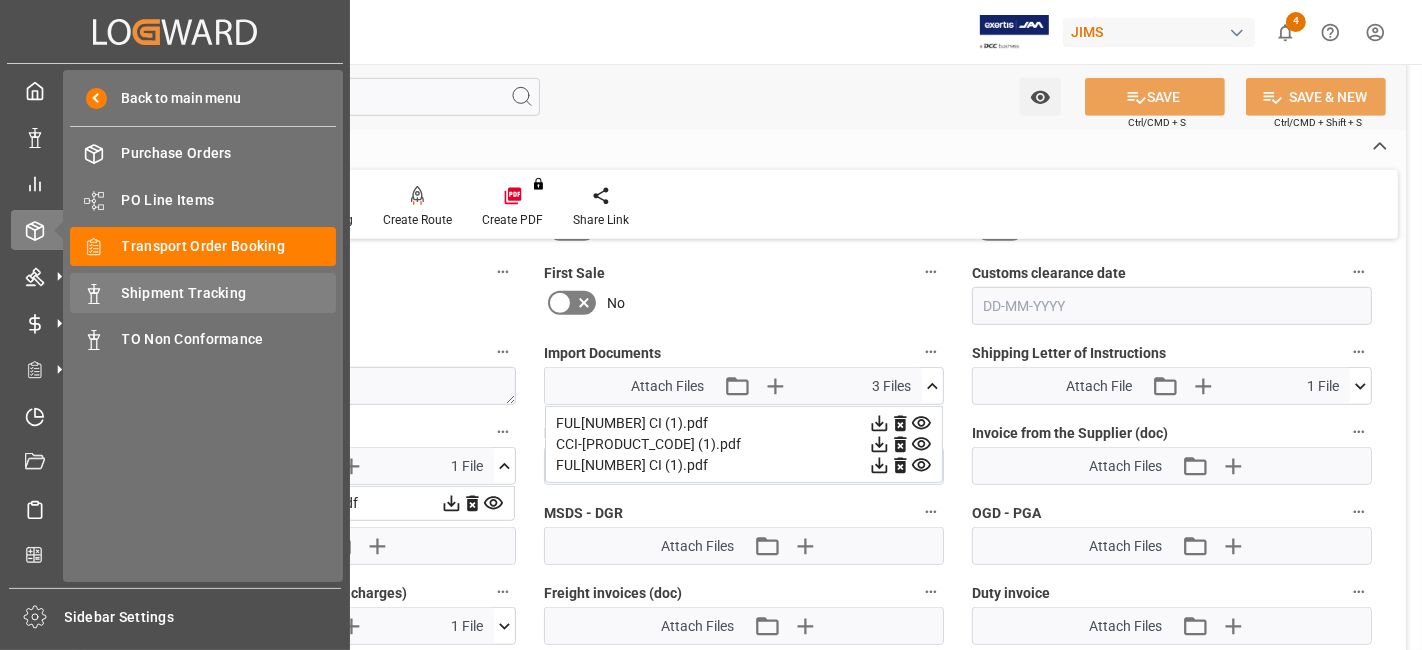 click on "Shipment Tracking" at bounding box center (229, 293) 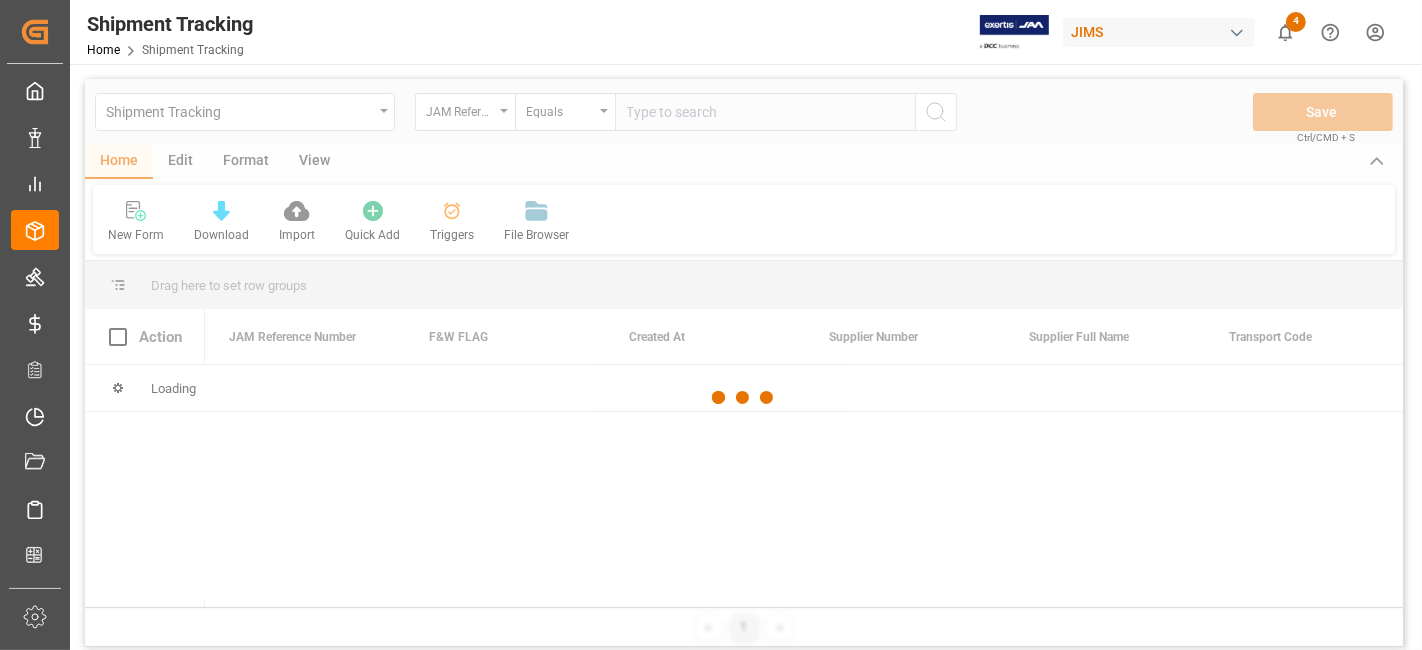 click at bounding box center [744, 398] 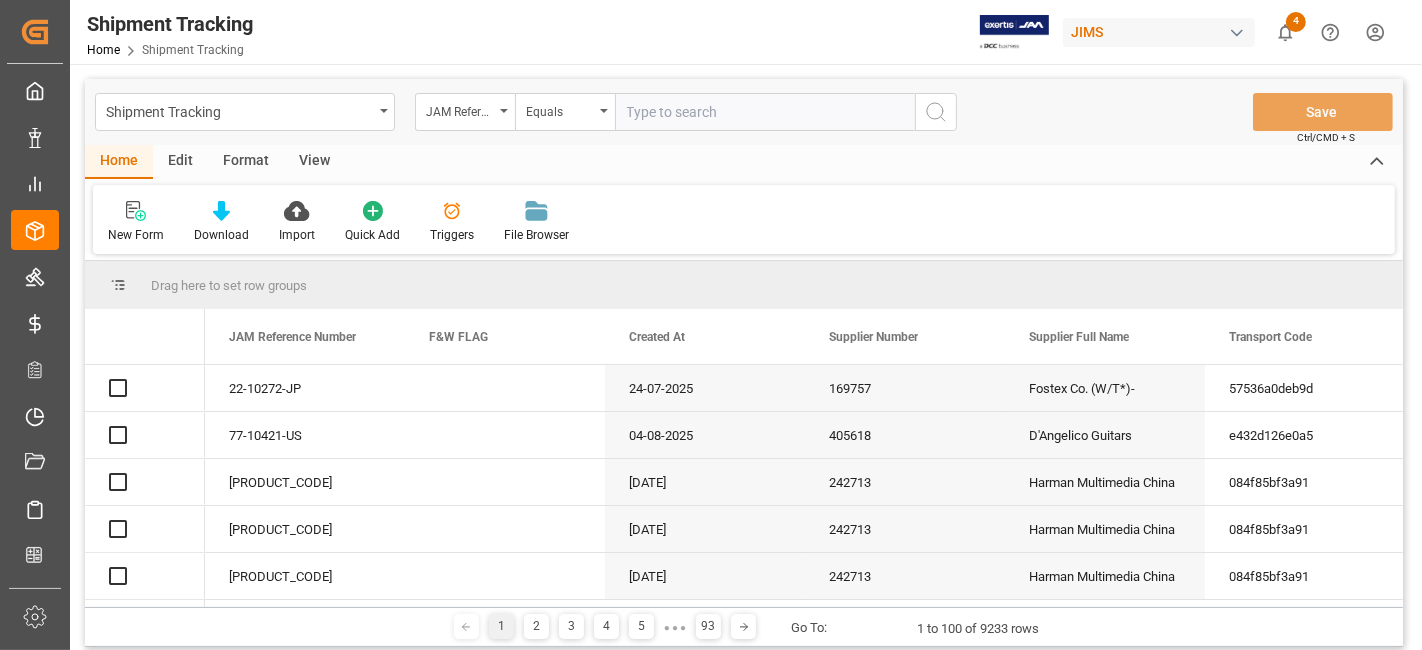 click at bounding box center (765, 112) 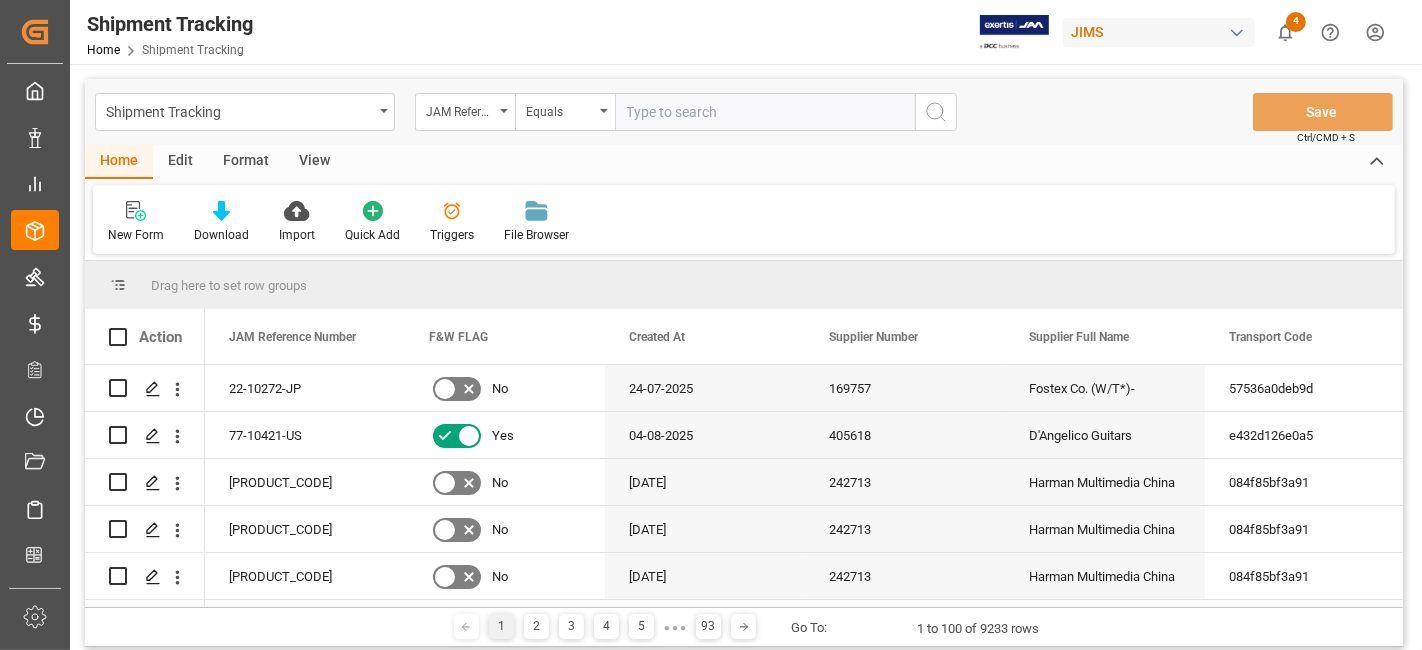 paste on "77-10463-US" 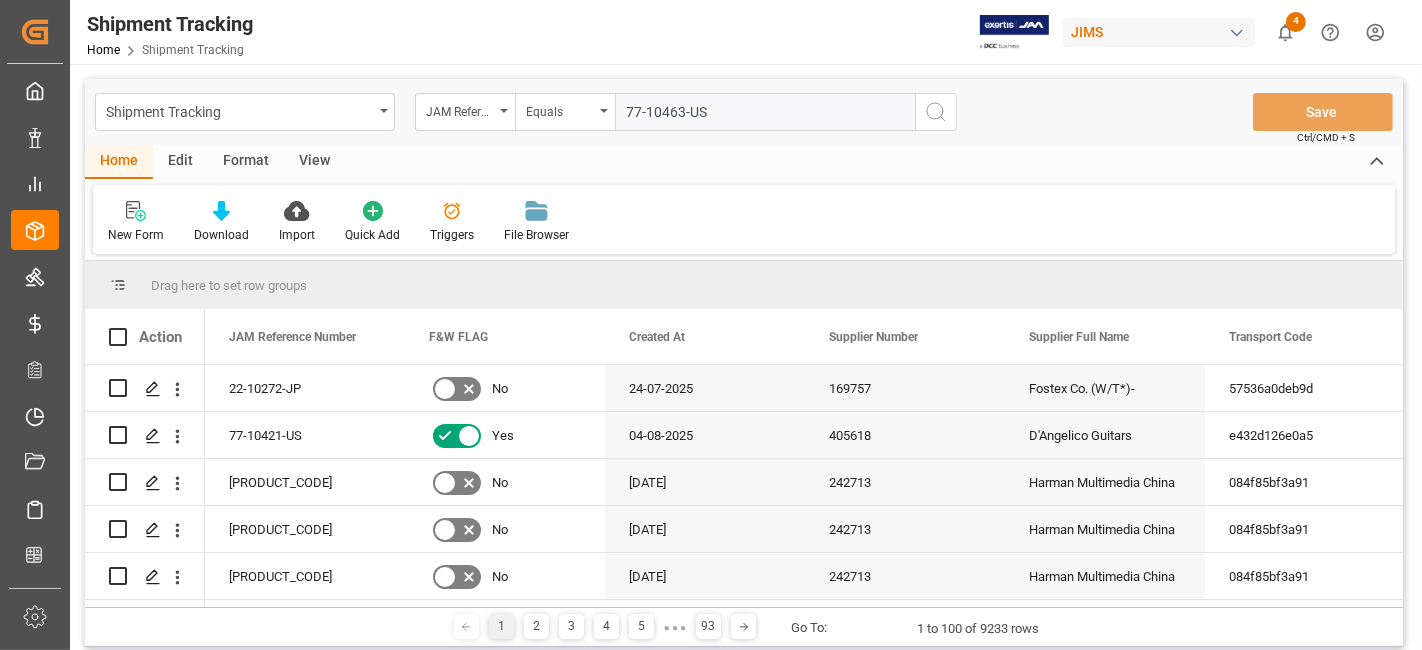 type on "77-10463-US" 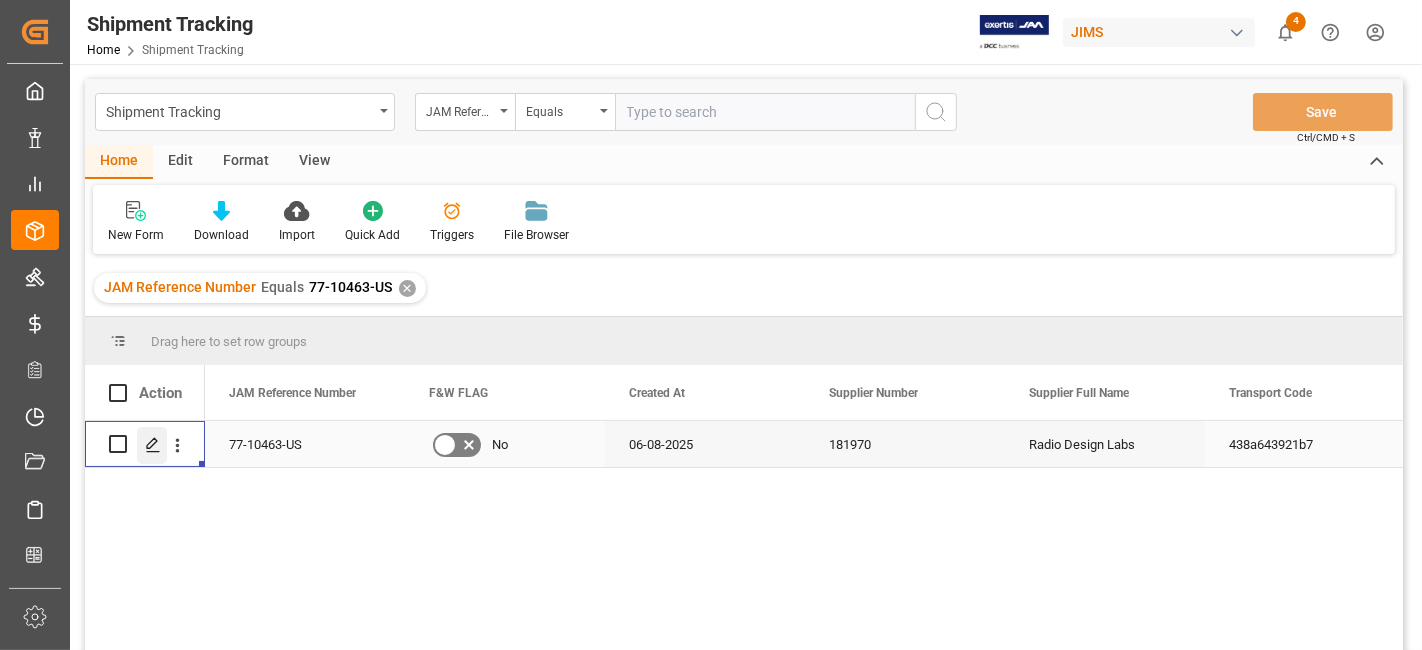 click 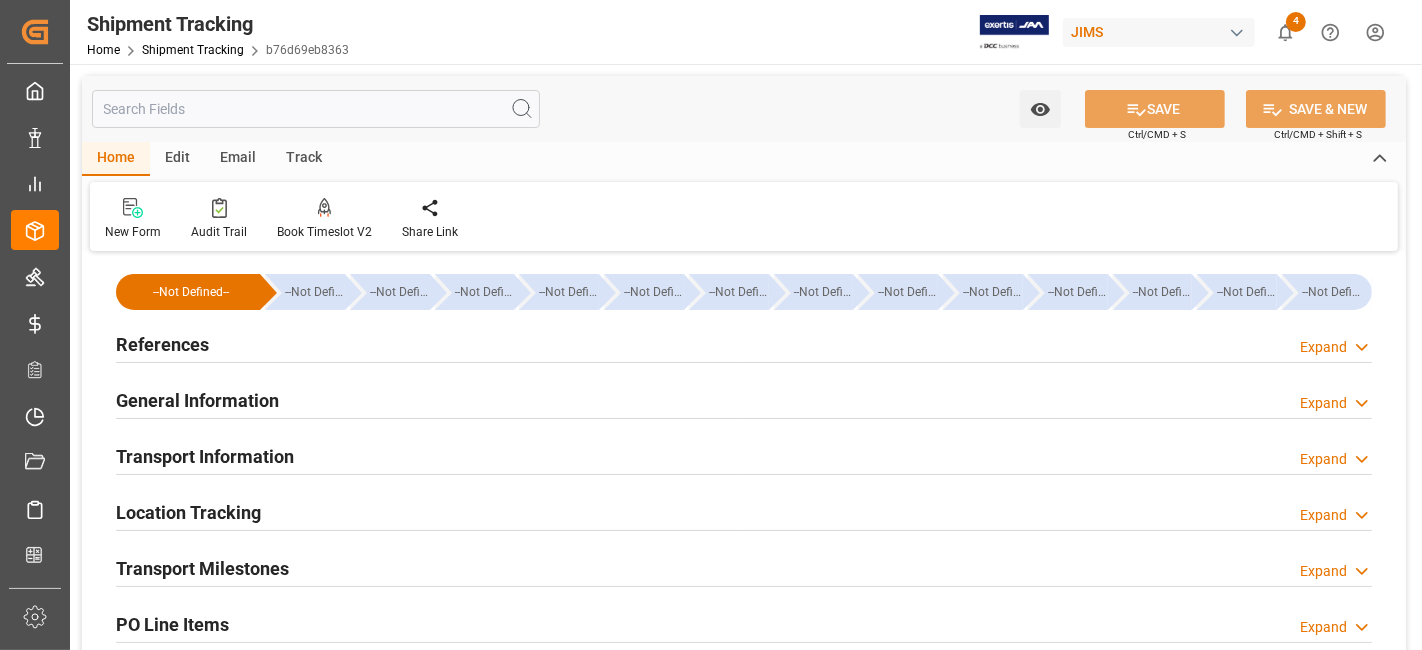 type on "04-08-2025 00:00" 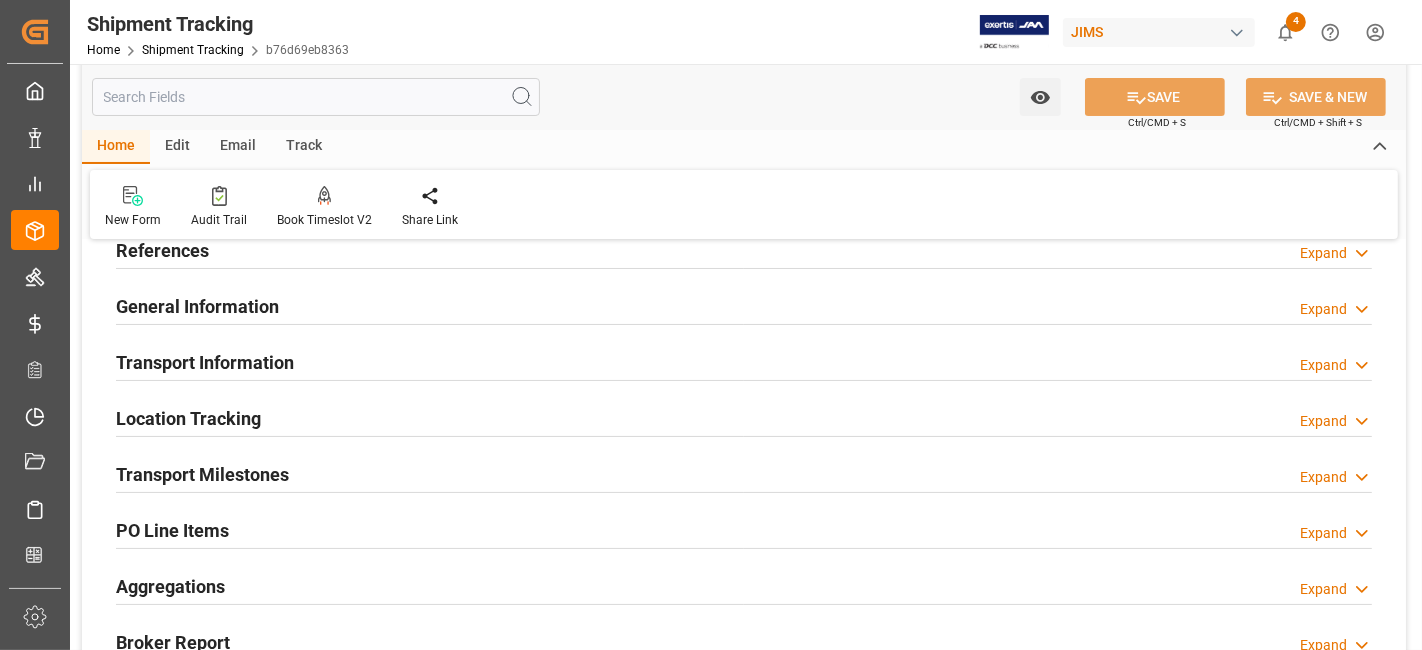 scroll, scrollTop: 222, scrollLeft: 0, axis: vertical 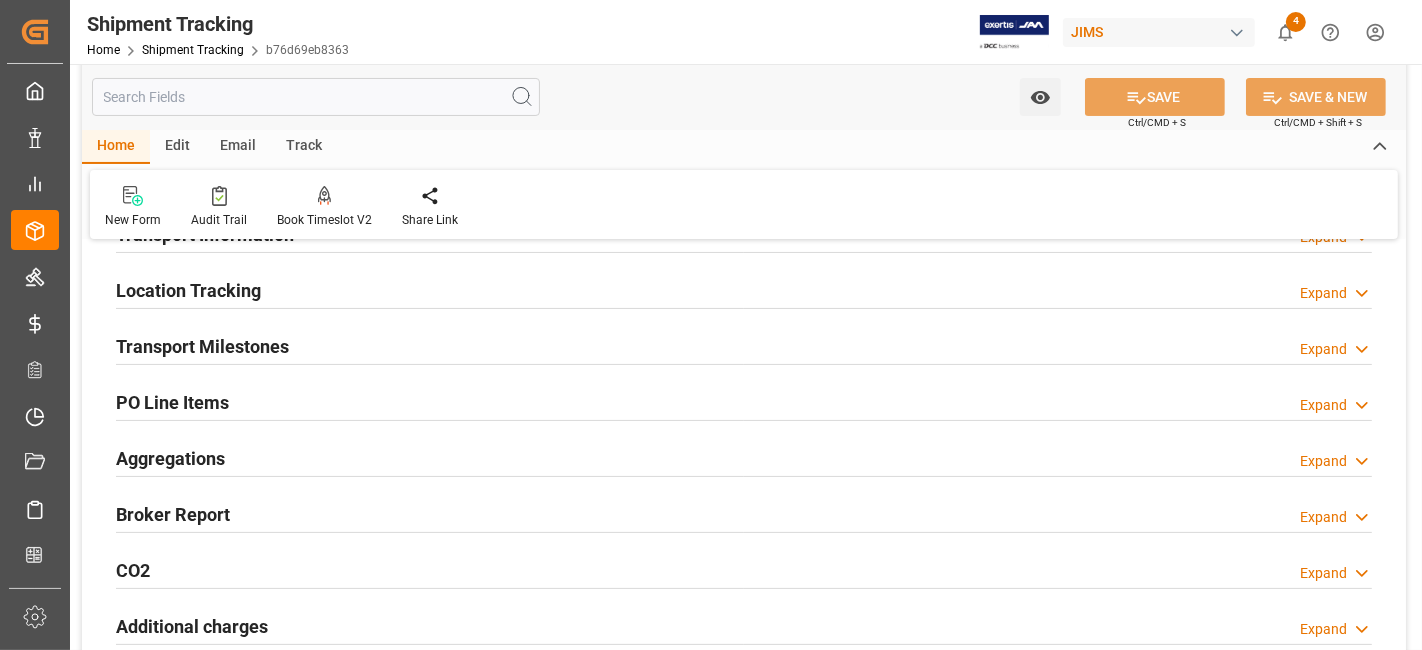 click on "Transport Milestones" at bounding box center (202, 346) 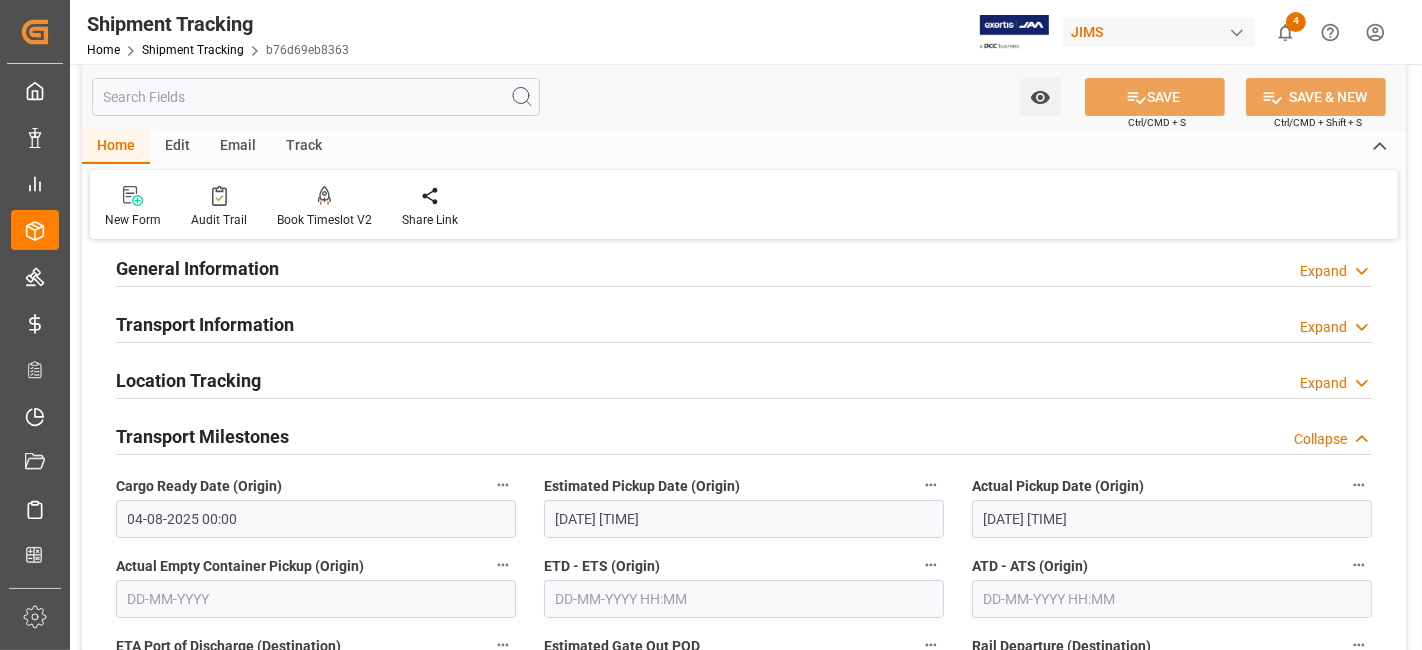 scroll, scrollTop: 0, scrollLeft: 0, axis: both 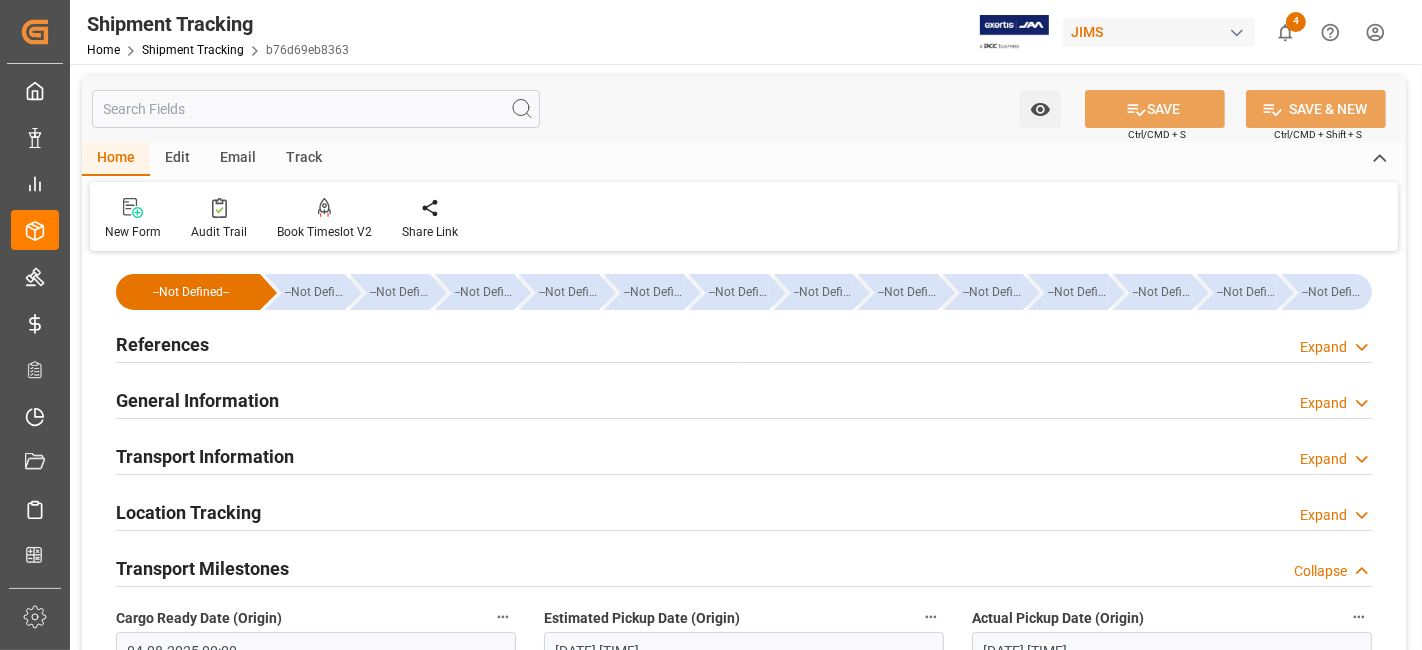 click on "Transport Information" at bounding box center [205, 456] 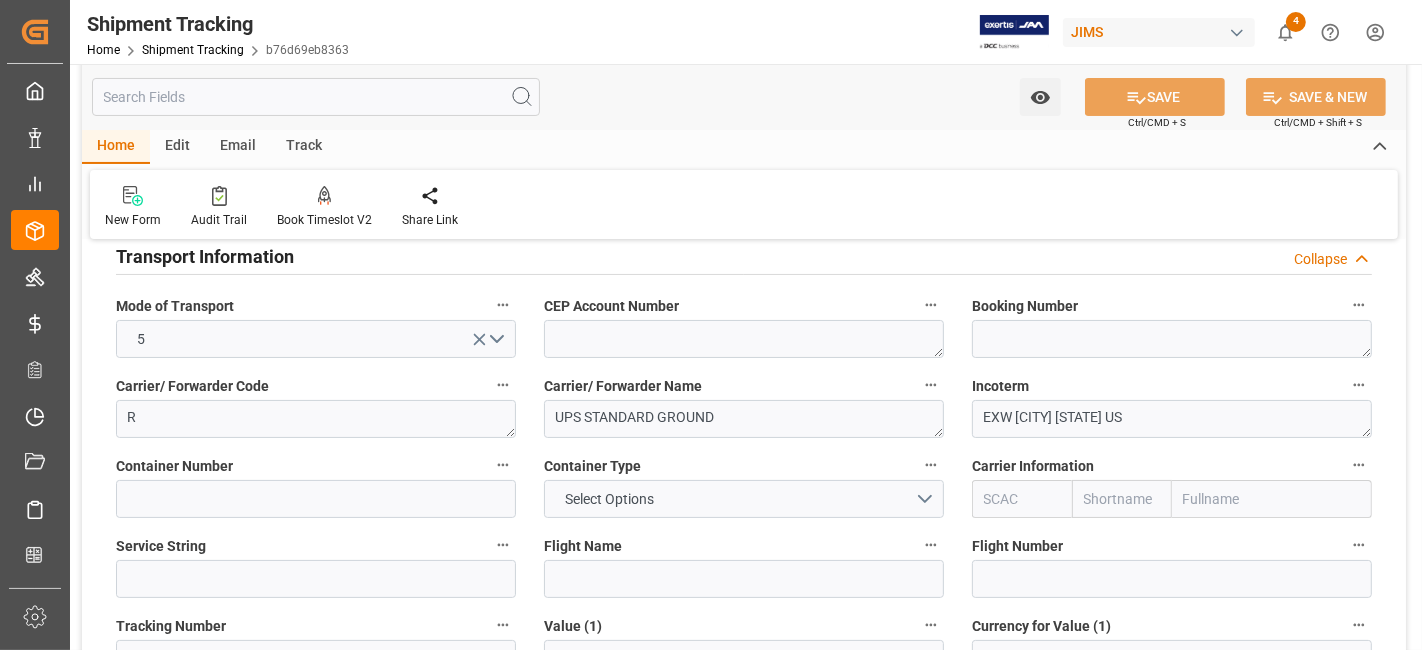 scroll, scrollTop: 333, scrollLeft: 0, axis: vertical 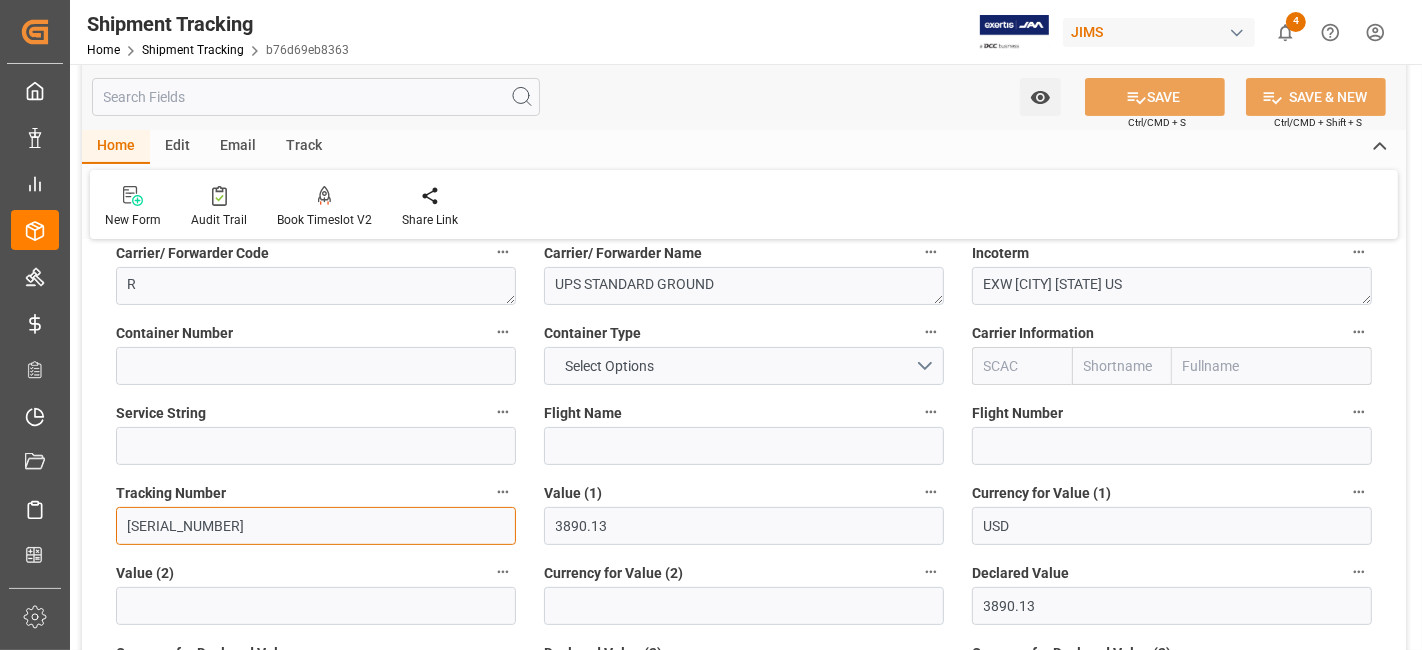 click on "[SERIAL_NUMBER]" at bounding box center [316, 526] 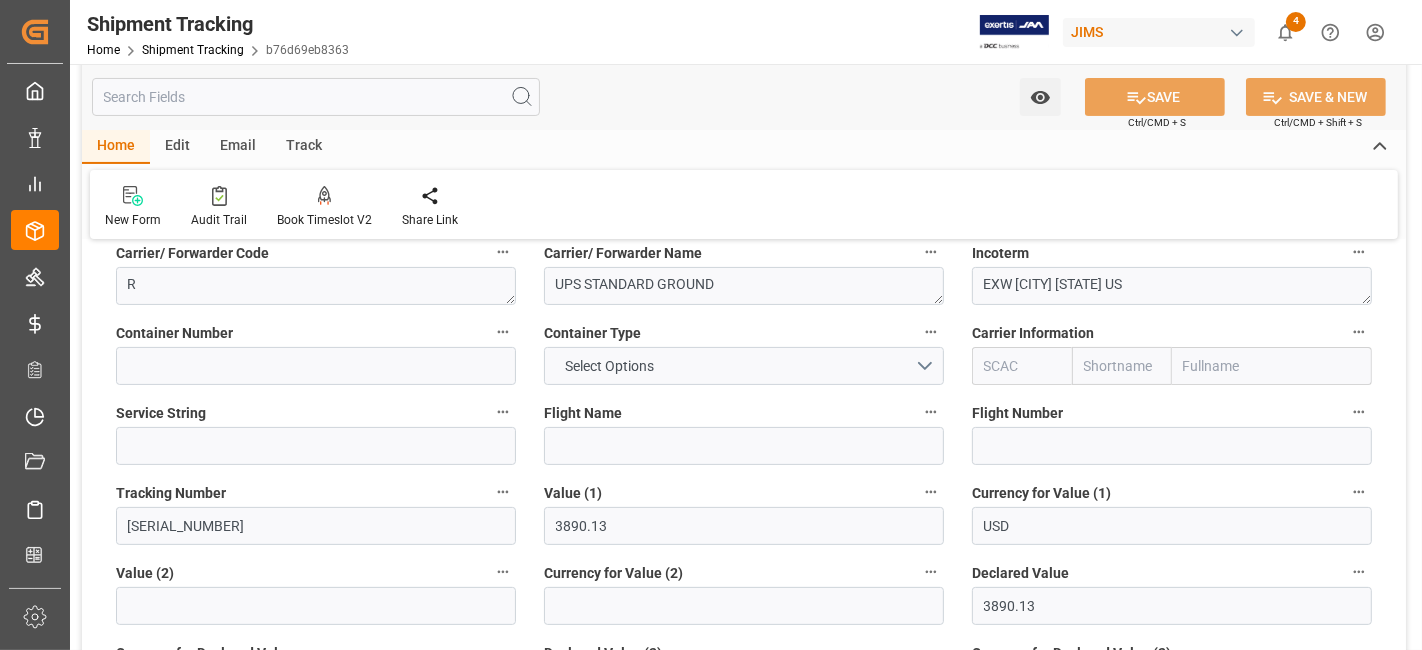 click on "Value (2)" at bounding box center (316, 573) 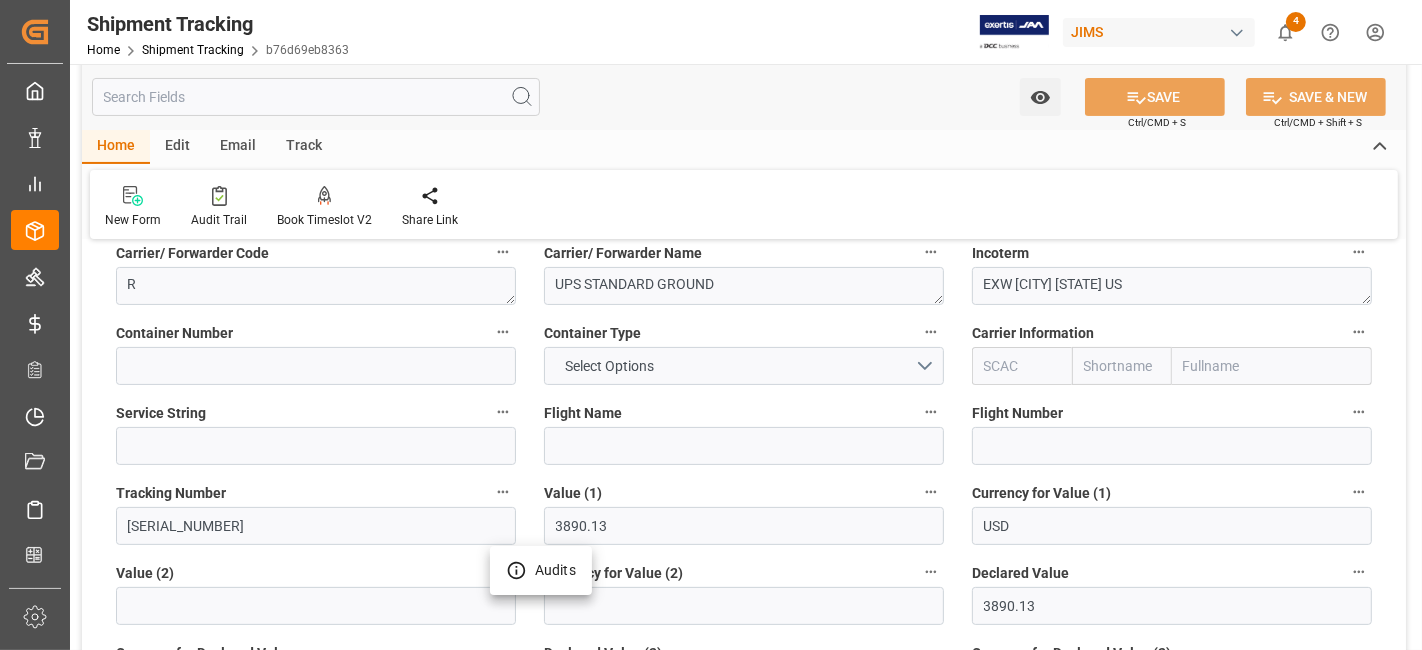 drag, startPoint x: 180, startPoint y: 372, endPoint x: 176, endPoint y: 360, distance: 12.649111 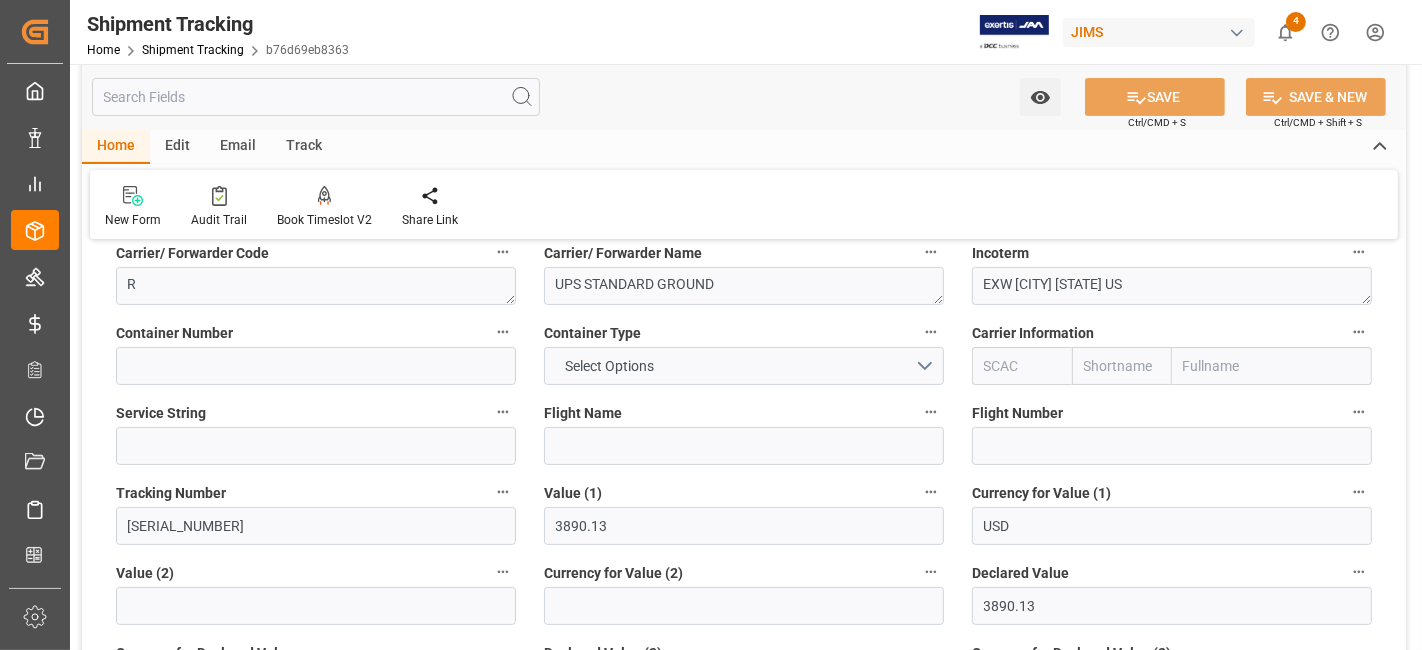 click on "Tracking Number" at bounding box center (316, 493) 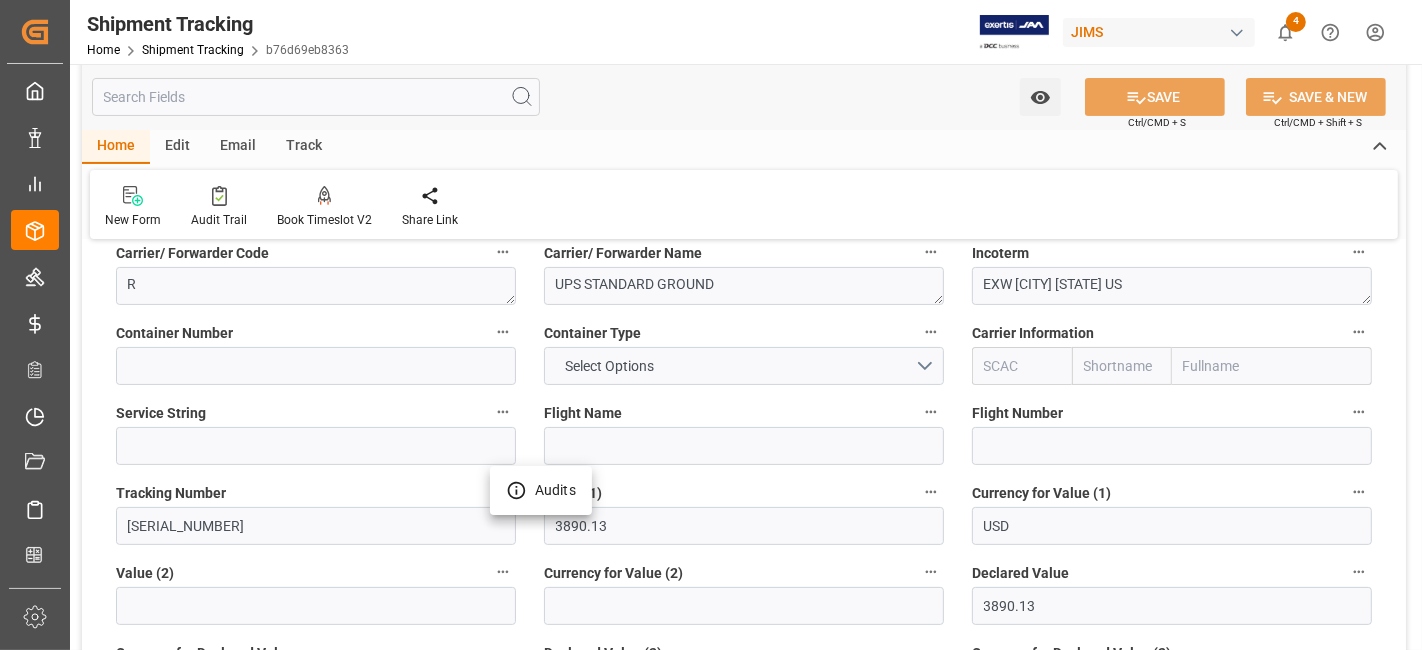 click at bounding box center (711, 325) 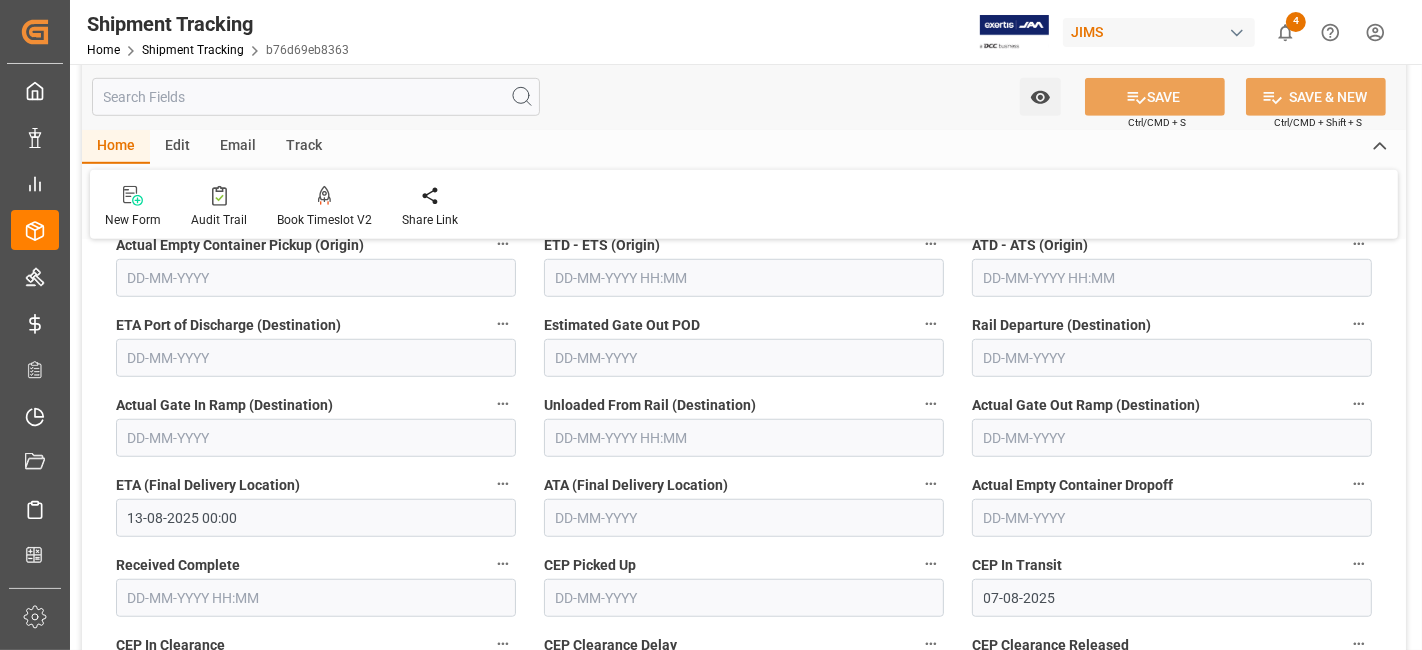 scroll, scrollTop: 1177, scrollLeft: 0, axis: vertical 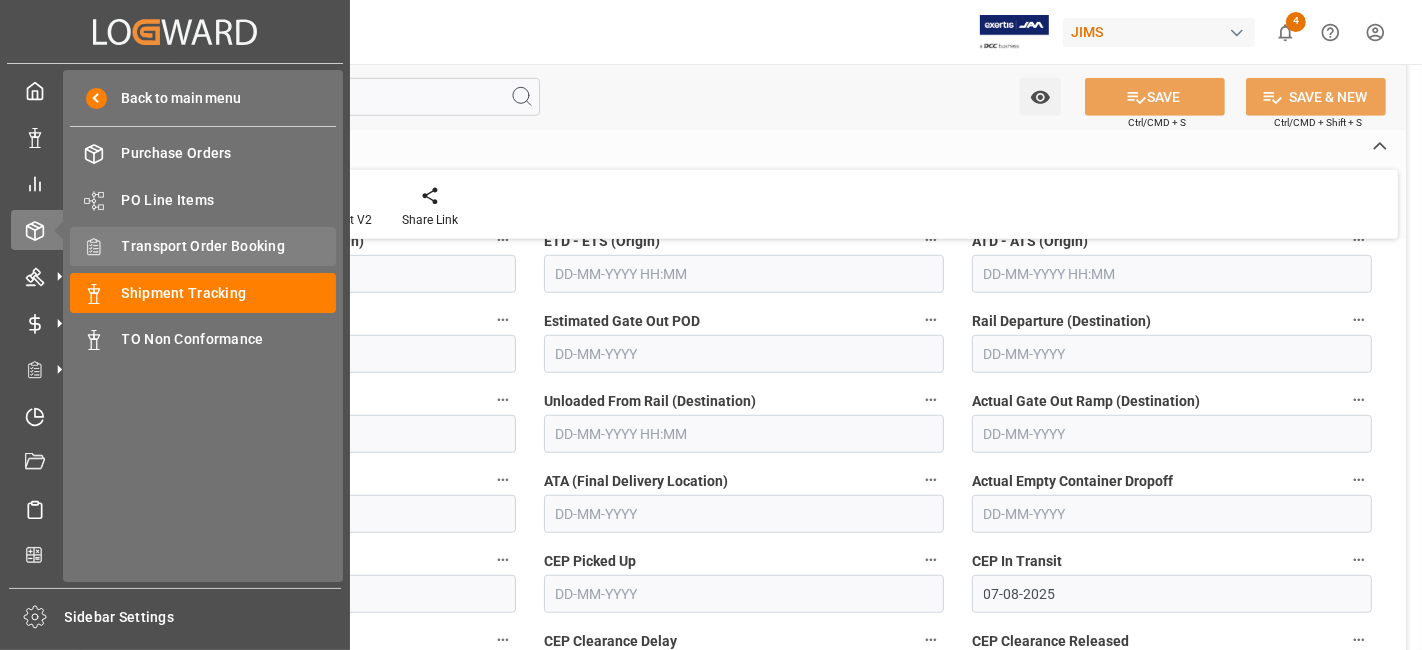 click on "Transport Order Booking" at bounding box center [229, 246] 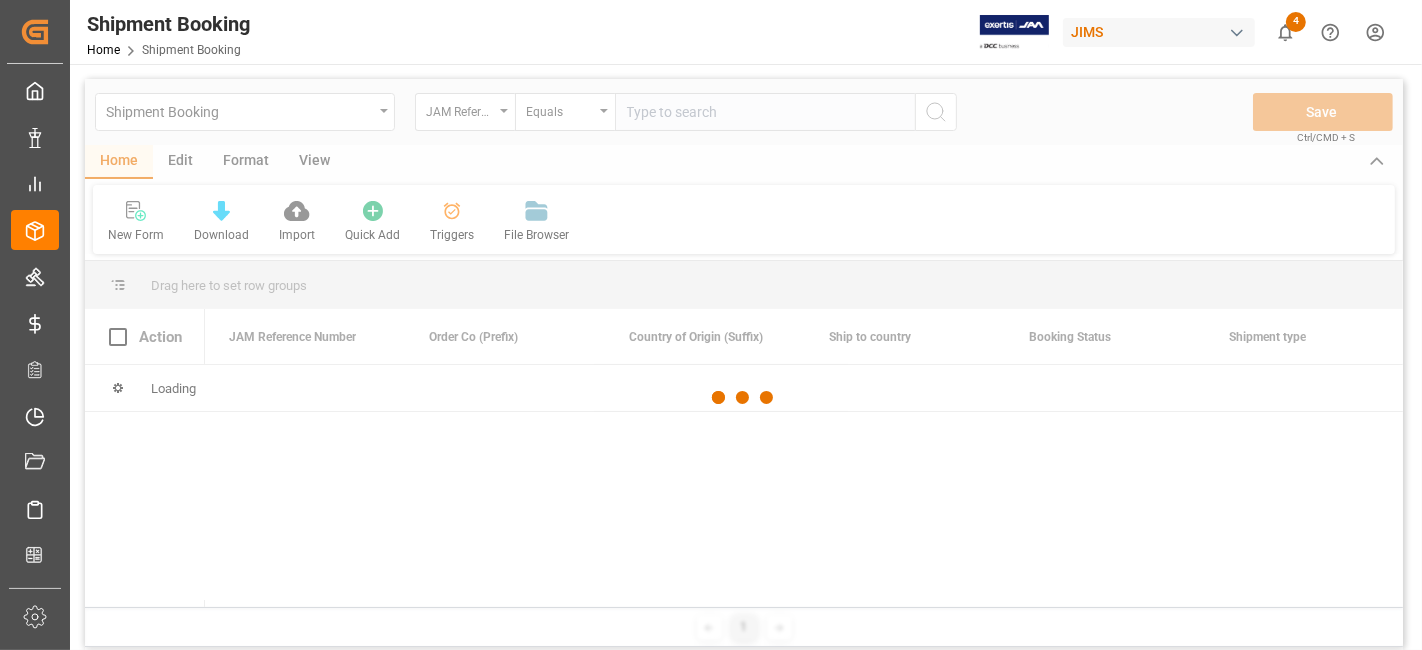 click at bounding box center (744, 398) 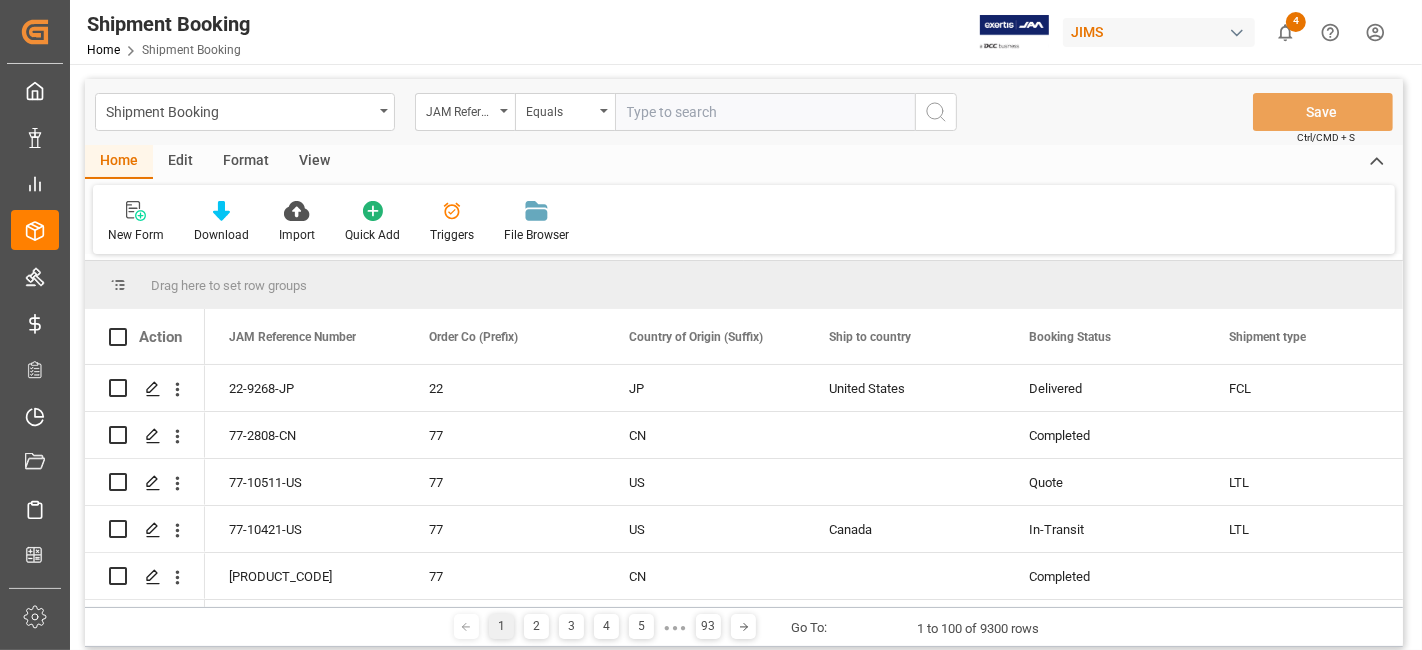 click at bounding box center (765, 112) 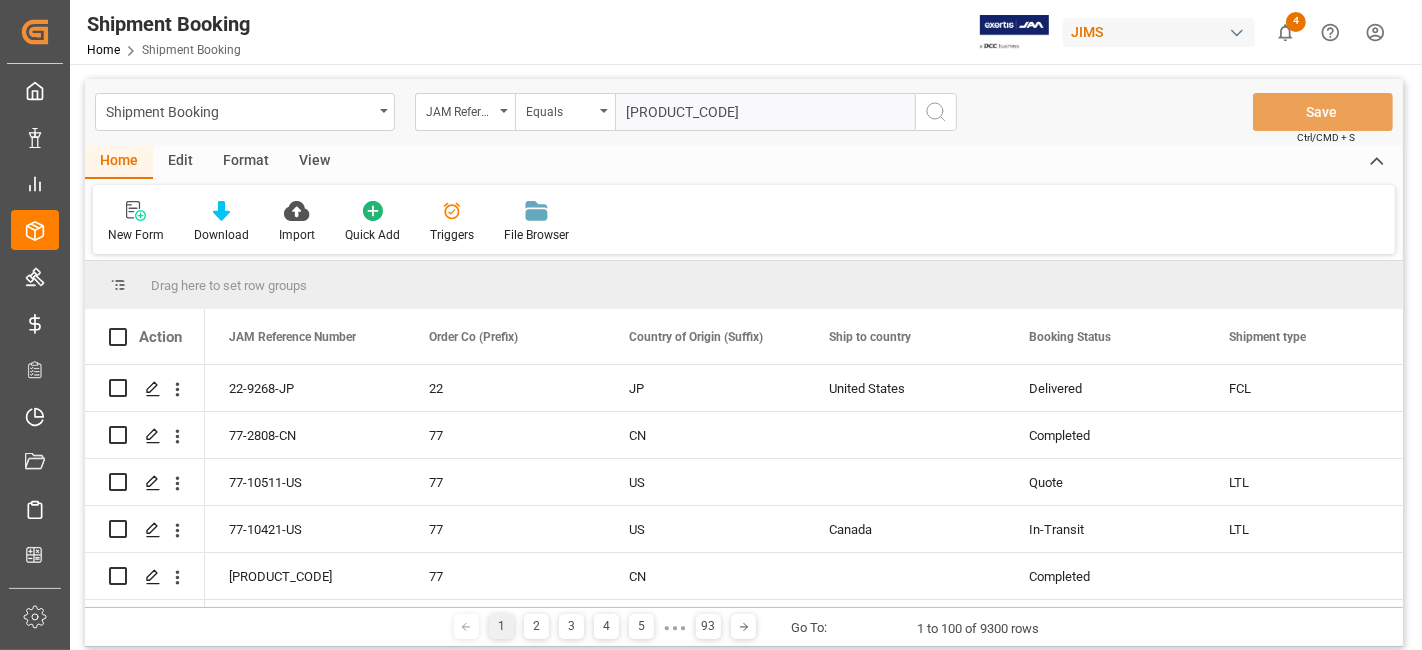type on "[PRODUCT_CODE]" 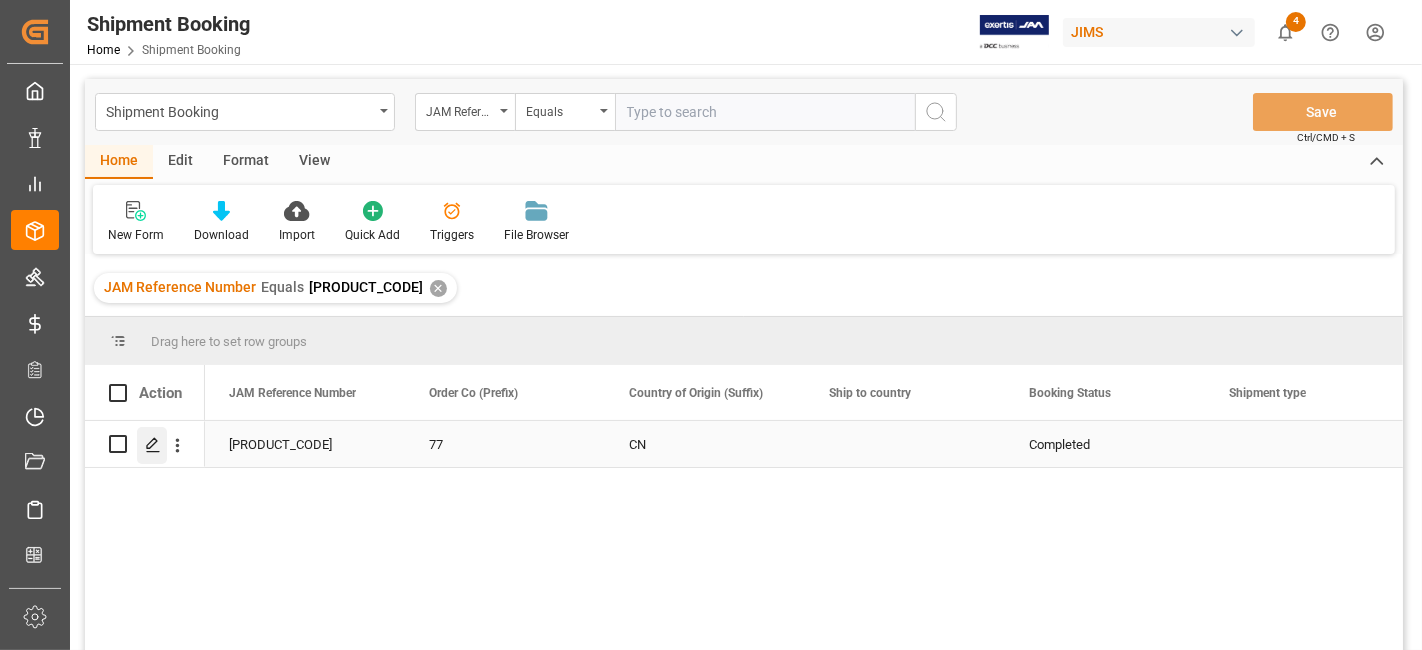 click at bounding box center (152, 445) 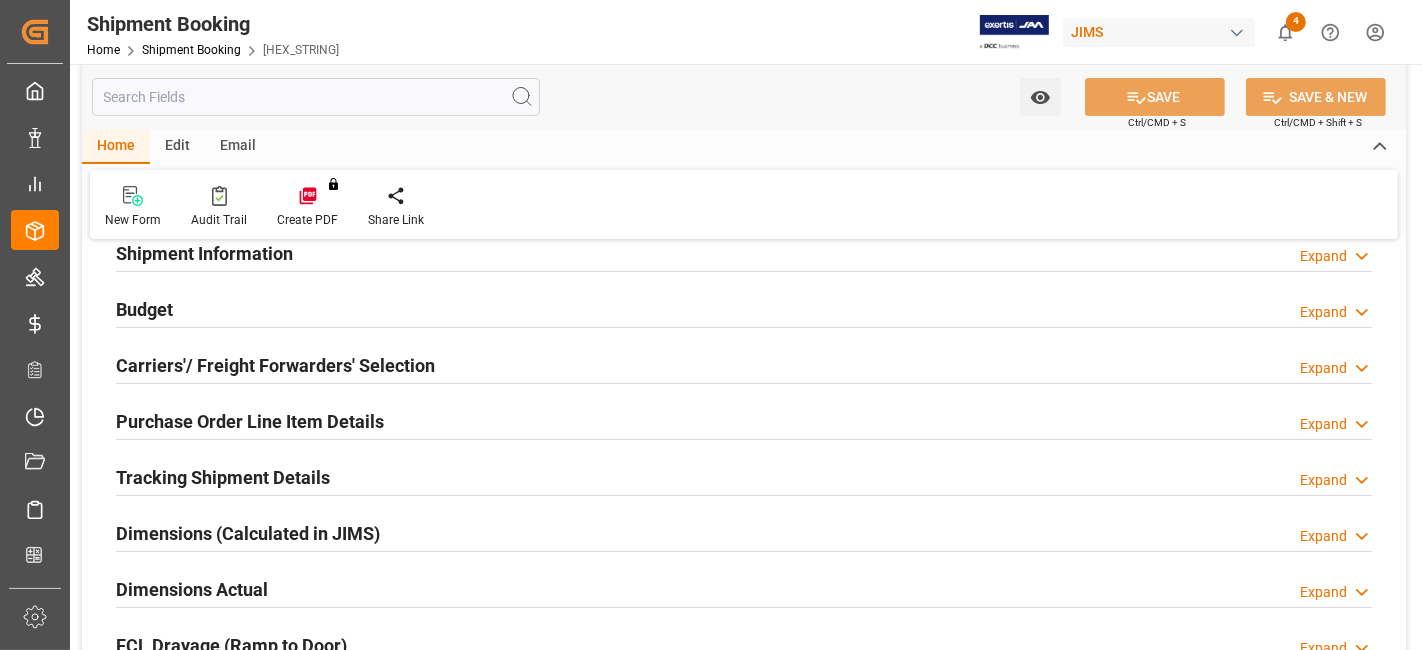 scroll, scrollTop: 216, scrollLeft: 0, axis: vertical 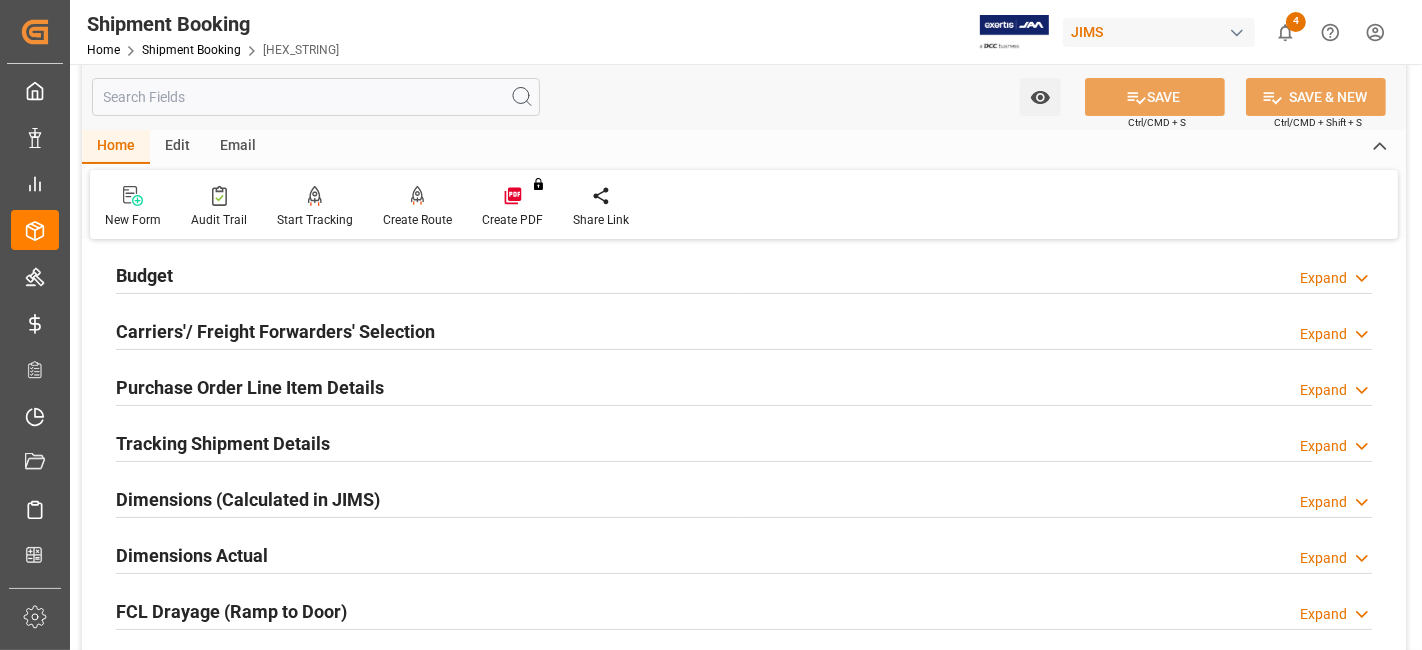 click on "Carriers'/ Freight Forwarders' Selection" at bounding box center [275, 331] 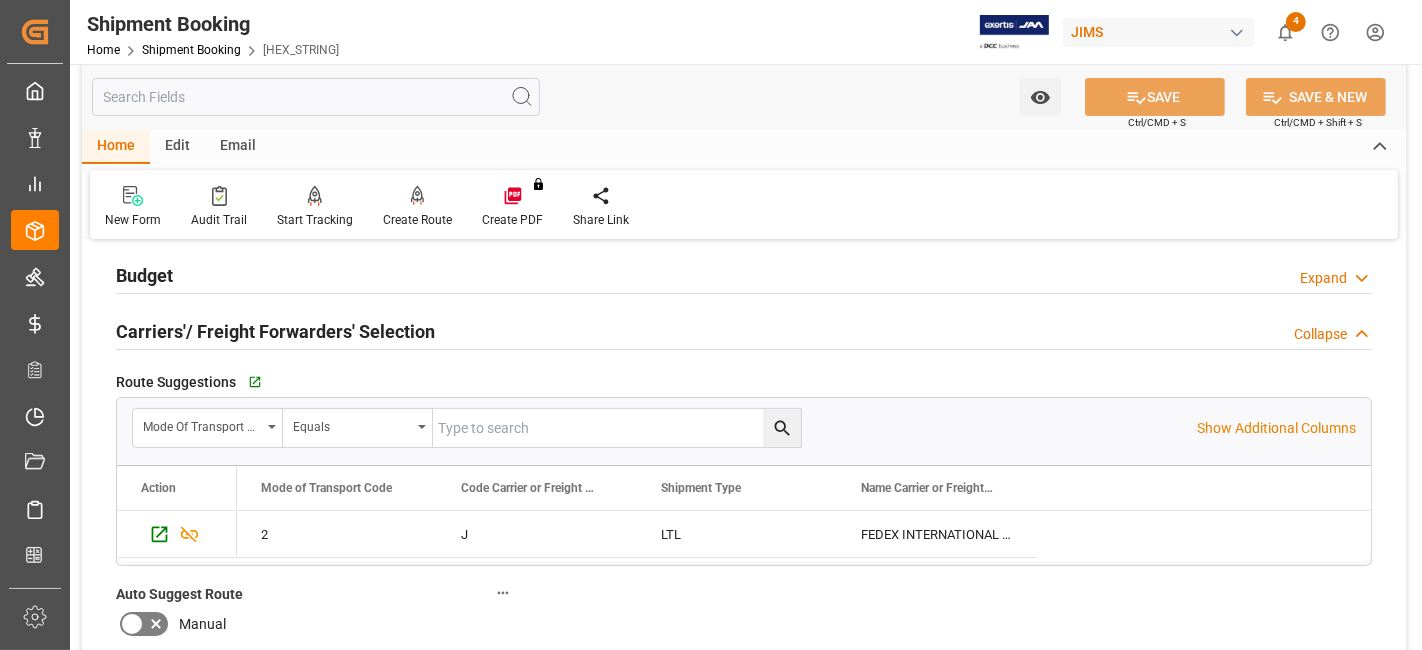 click on "Carriers'/ Freight Forwarders' Selection" at bounding box center (275, 331) 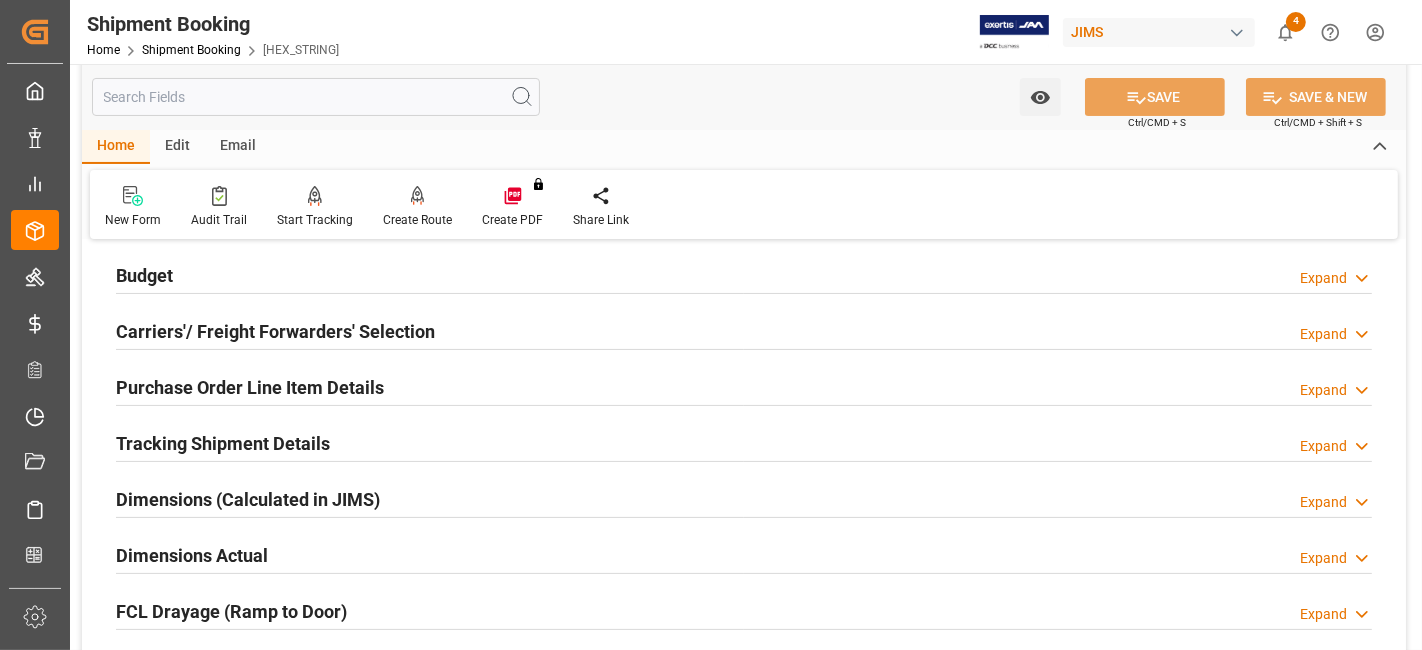 click on "Purchase Order Line Item Details" at bounding box center (250, 387) 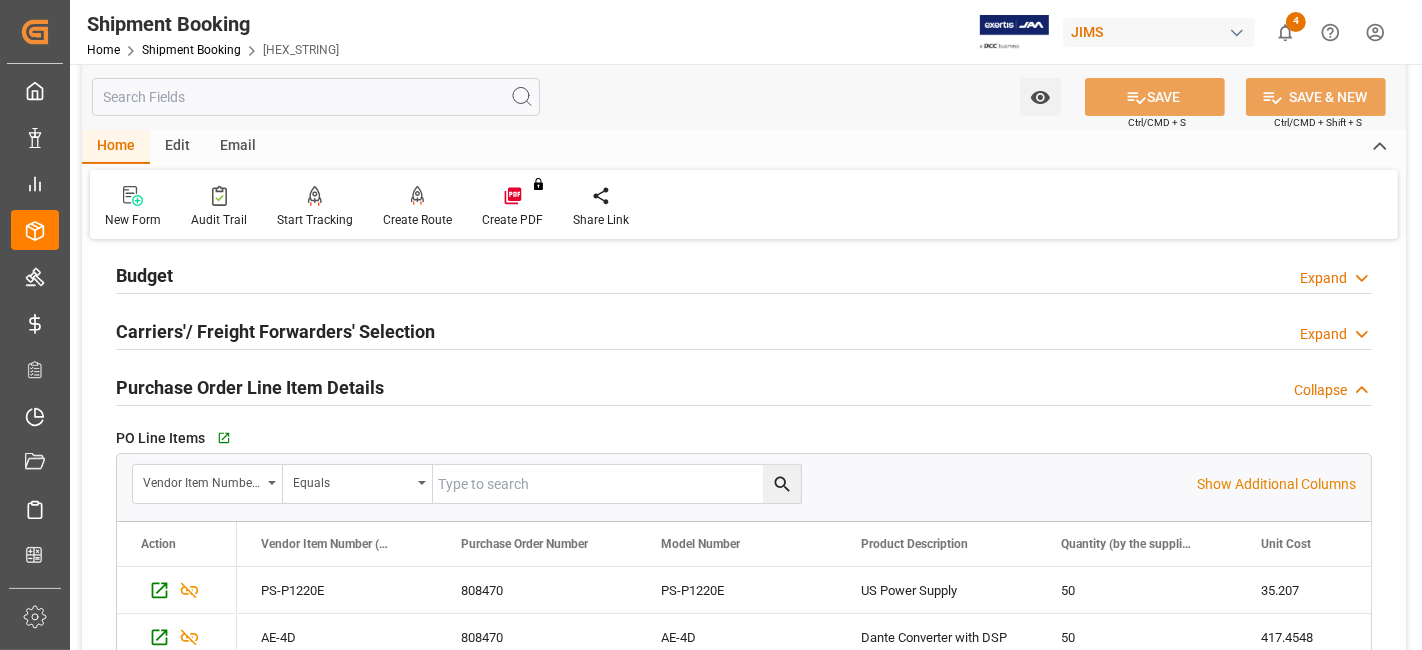click on "Purchase Order Line Item Details" at bounding box center (250, 387) 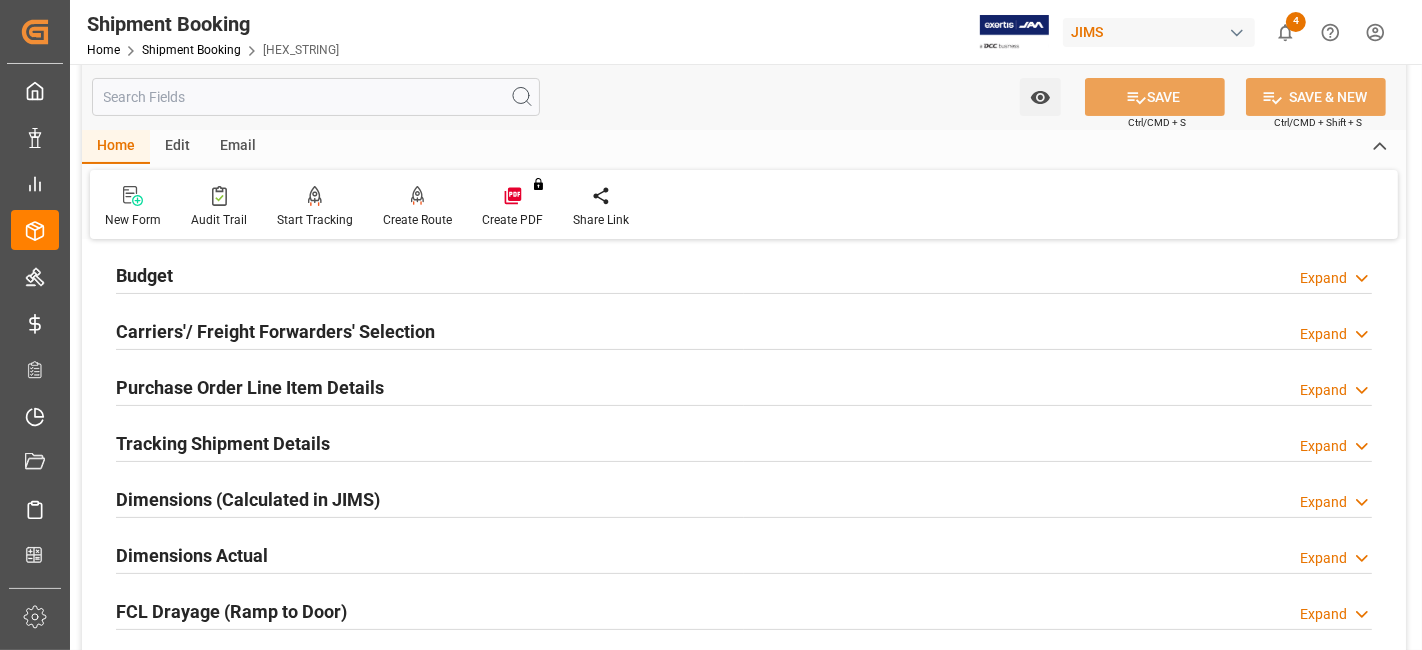 click on "Budget Expand" at bounding box center (744, 274) 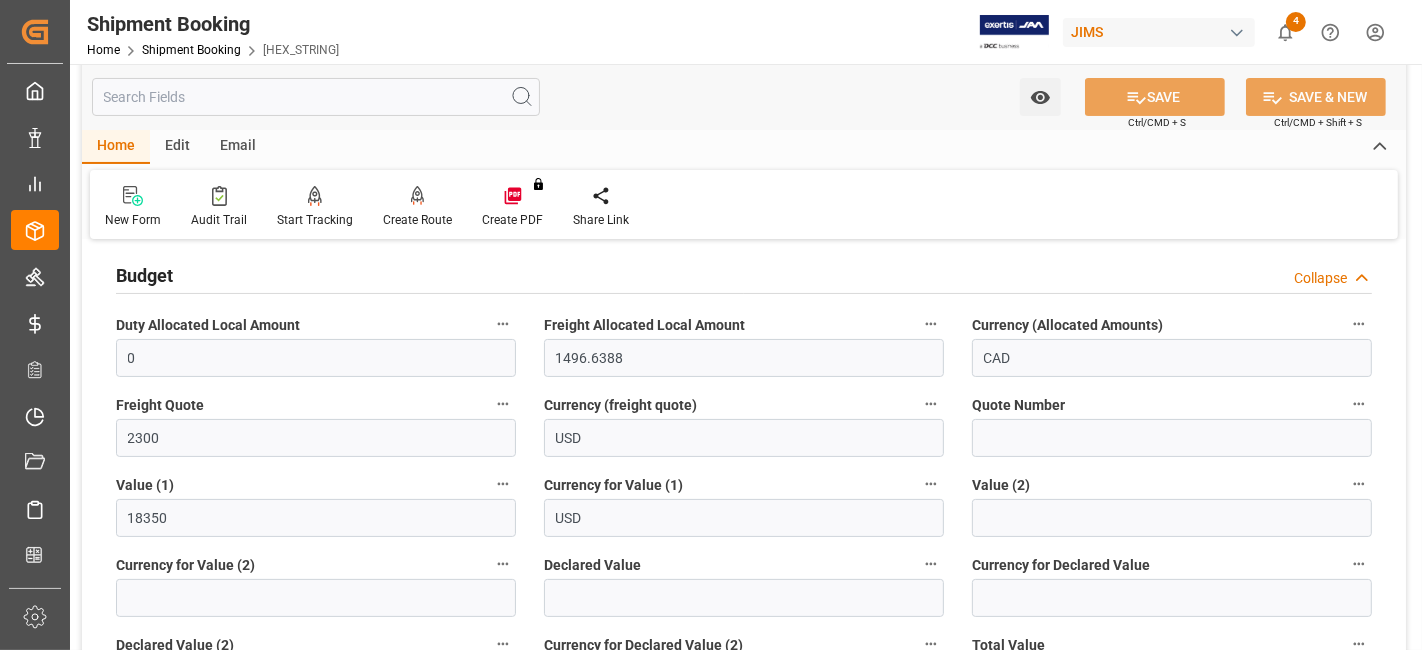 click on "Budget Collapse" at bounding box center [744, 274] 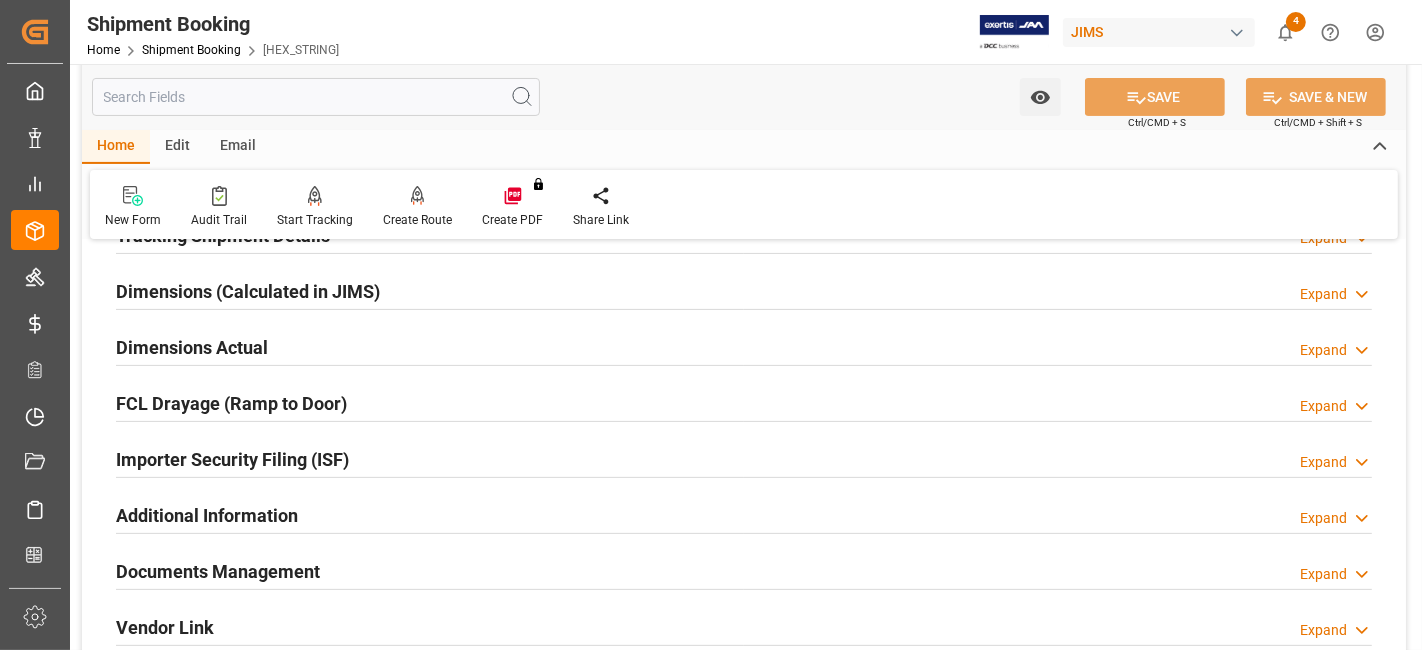 scroll, scrollTop: 549, scrollLeft: 0, axis: vertical 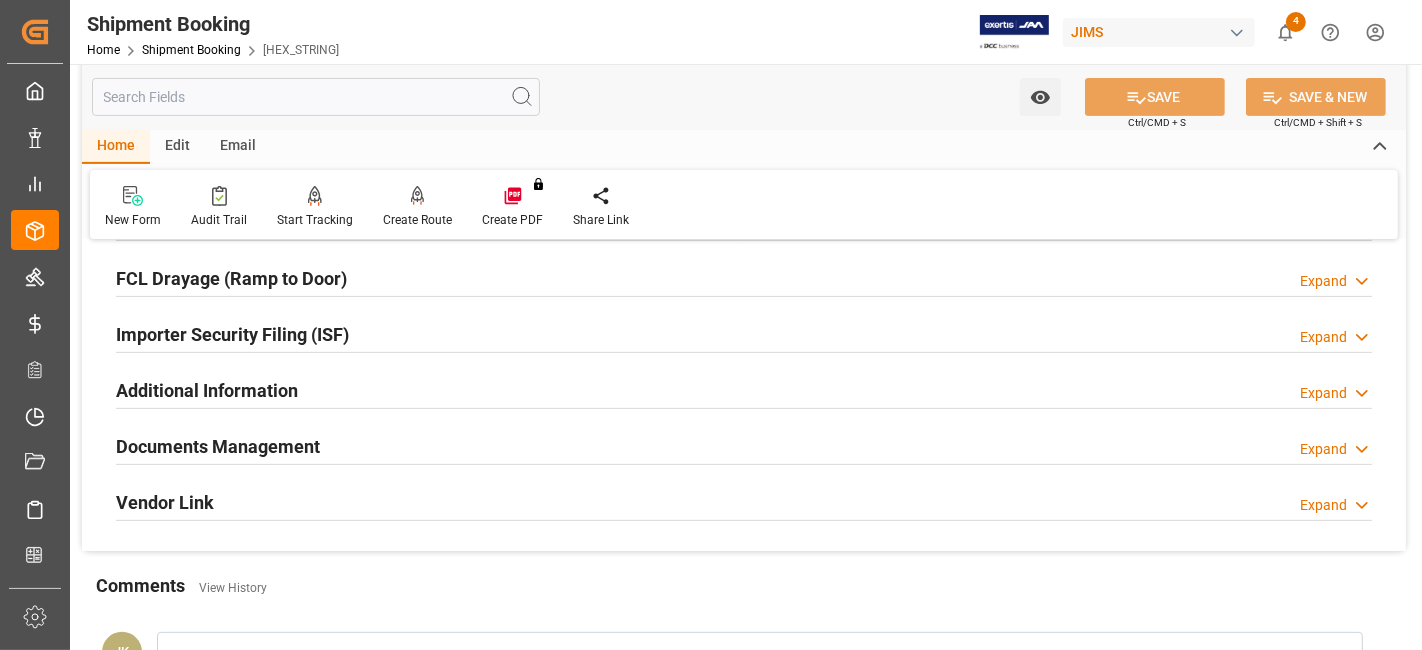 click on "Documents Management" at bounding box center (218, 446) 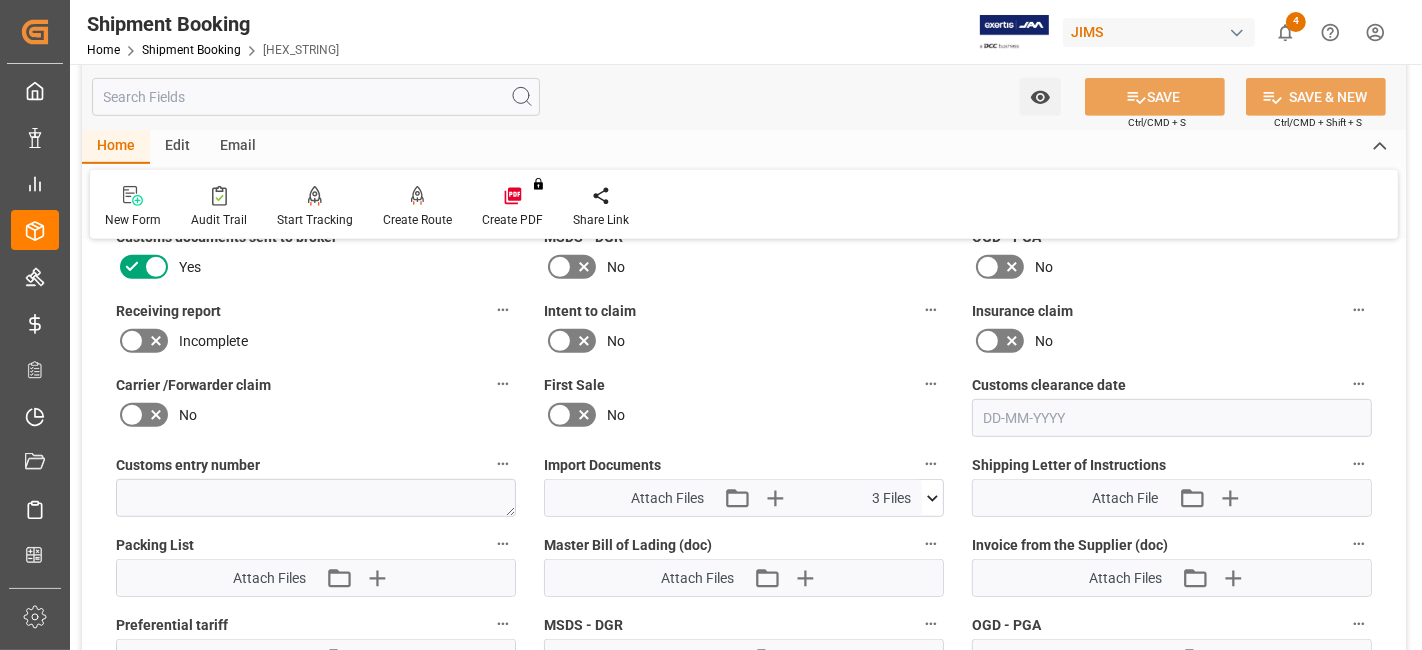 scroll, scrollTop: 994, scrollLeft: 0, axis: vertical 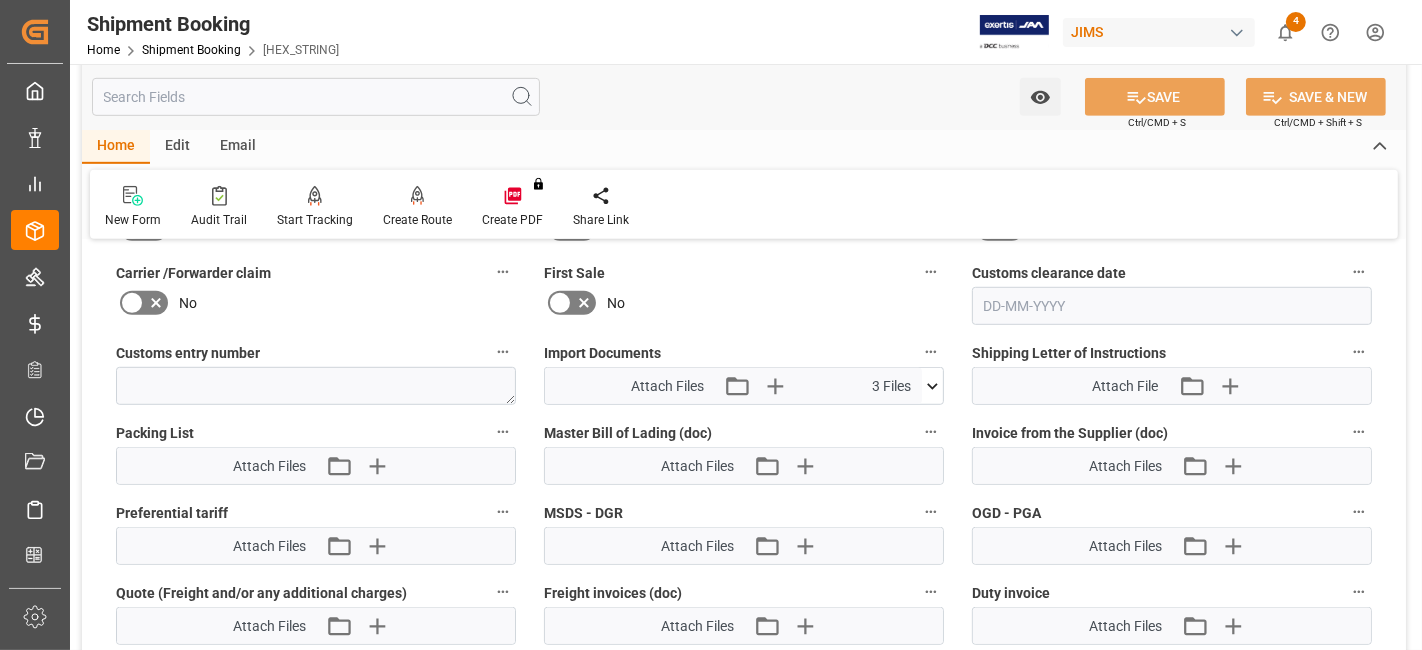 click 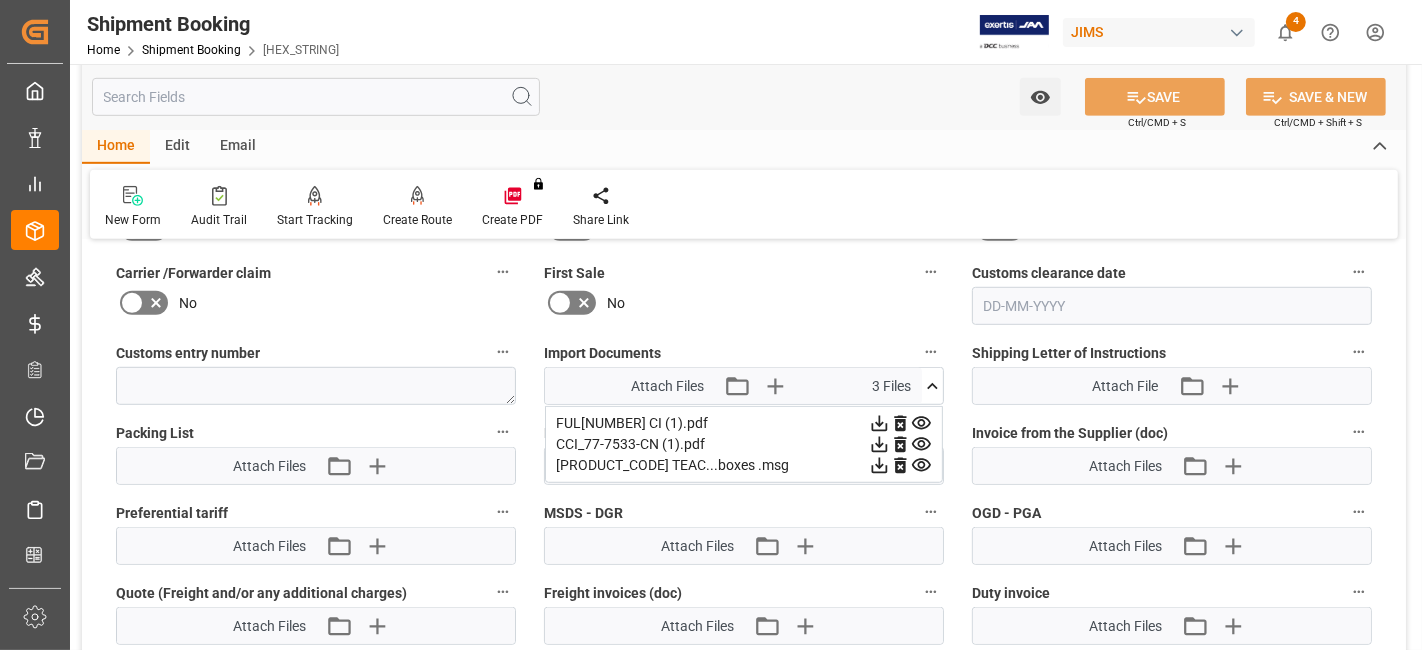 click 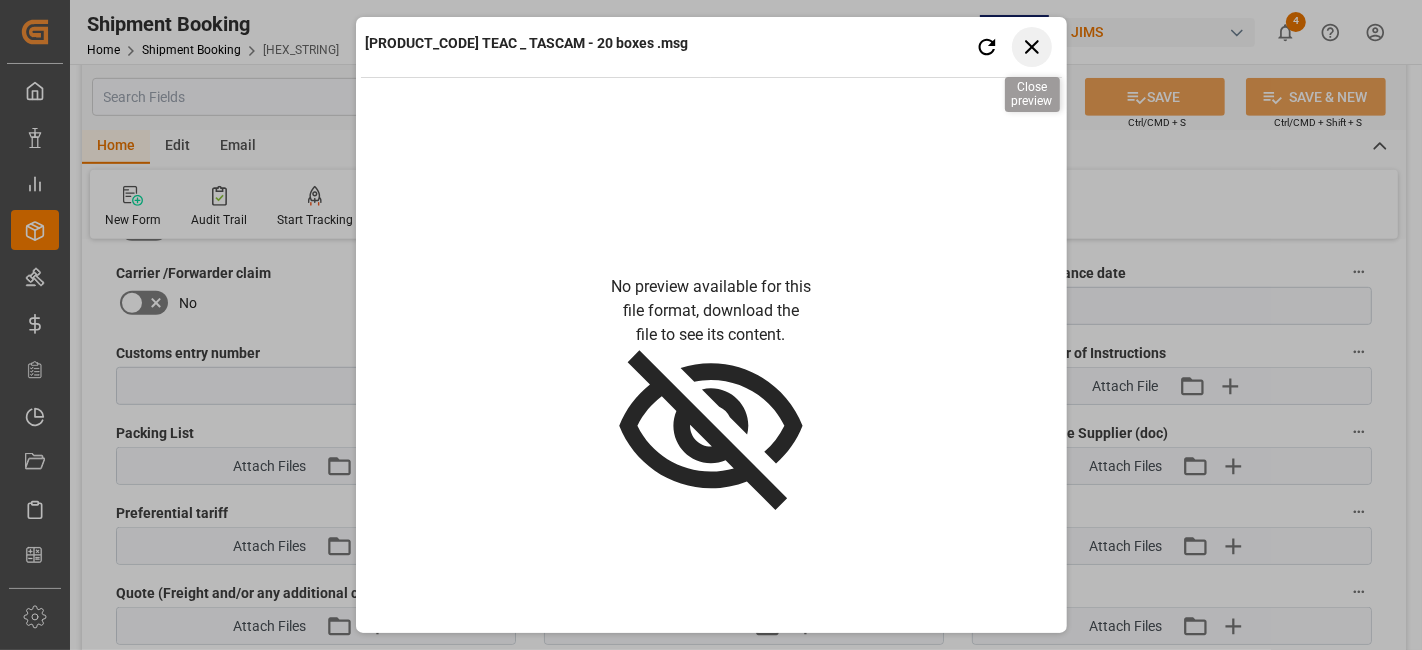 click 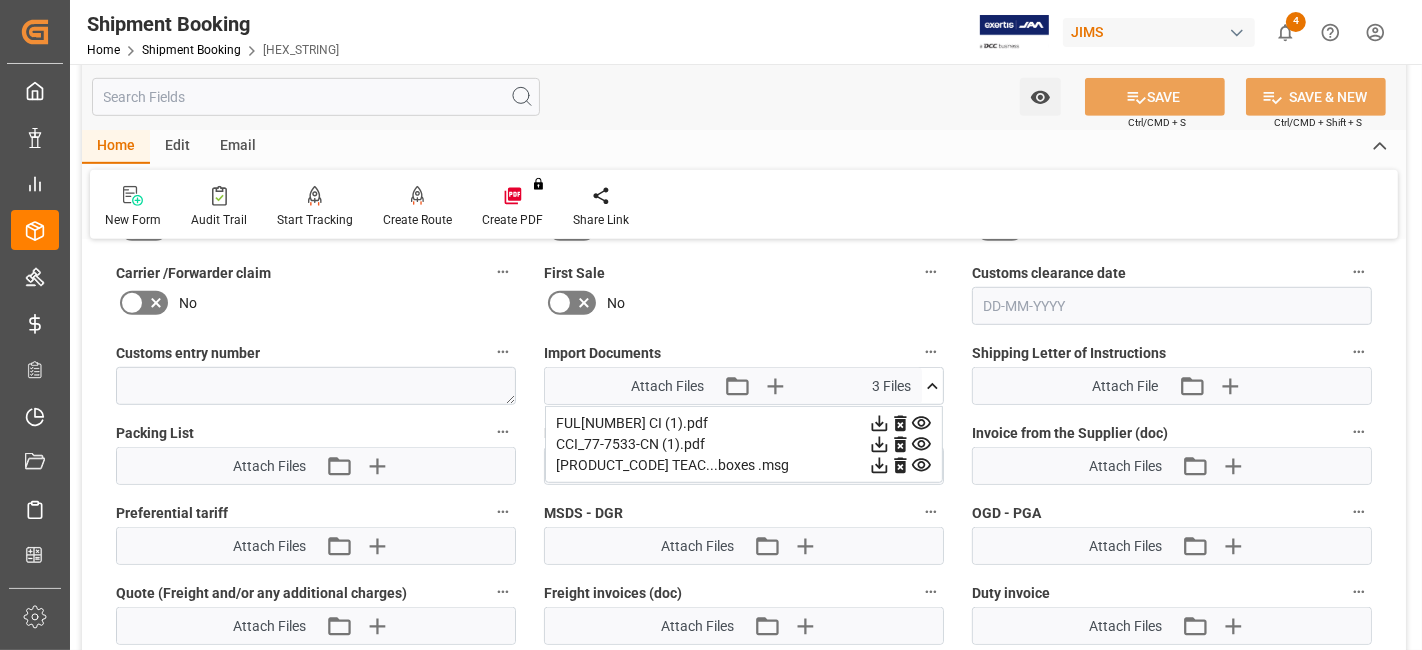 click 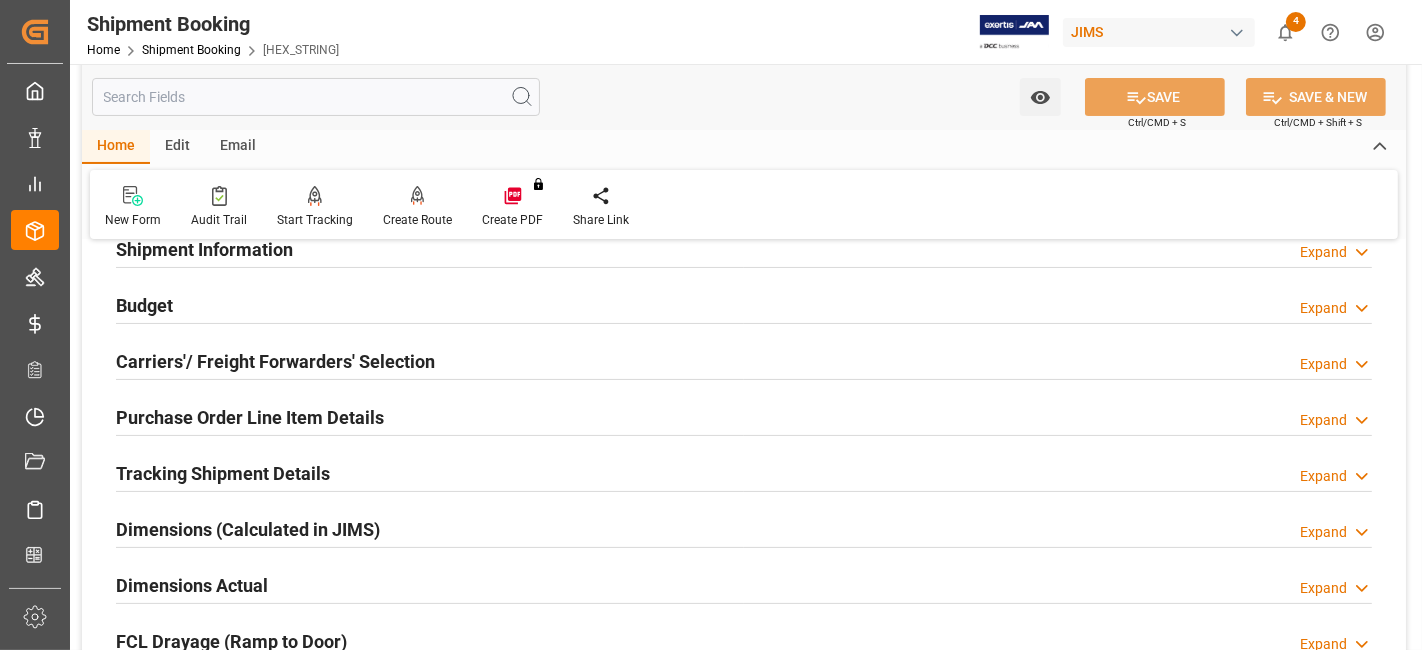 scroll, scrollTop: 105, scrollLeft: 0, axis: vertical 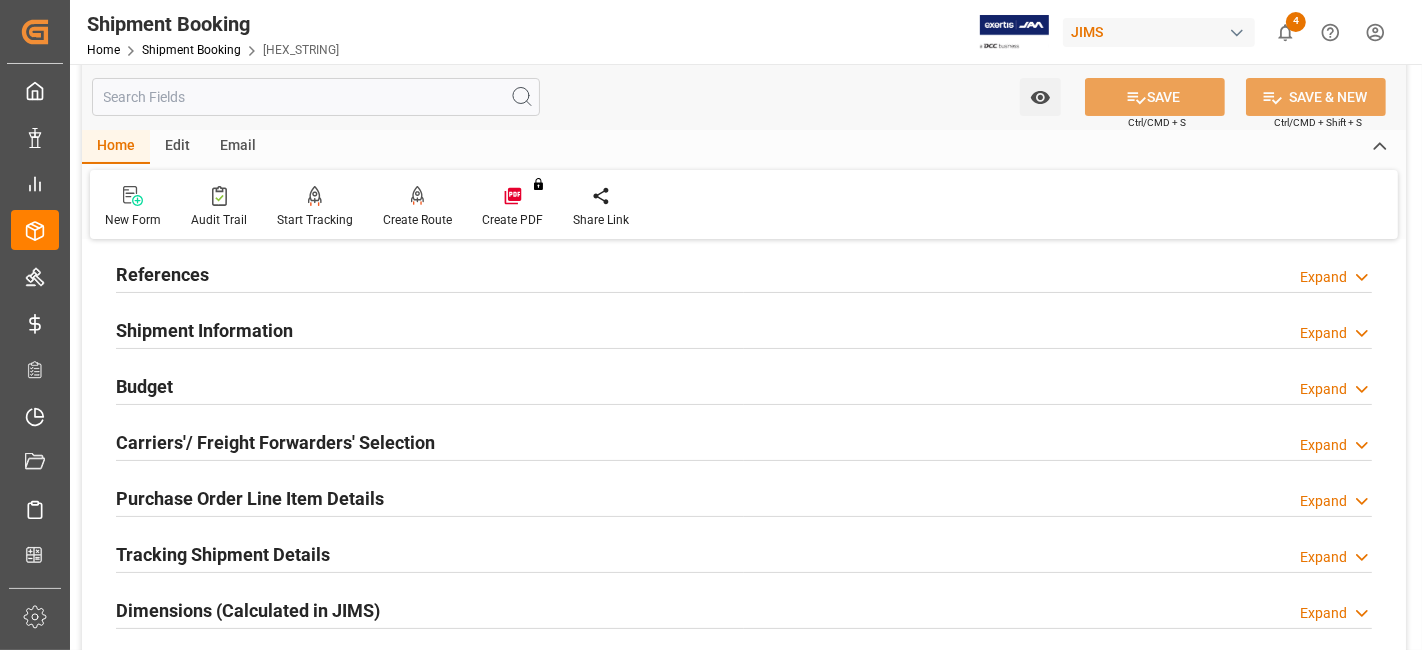 click on "Budget Expand" at bounding box center (744, 385) 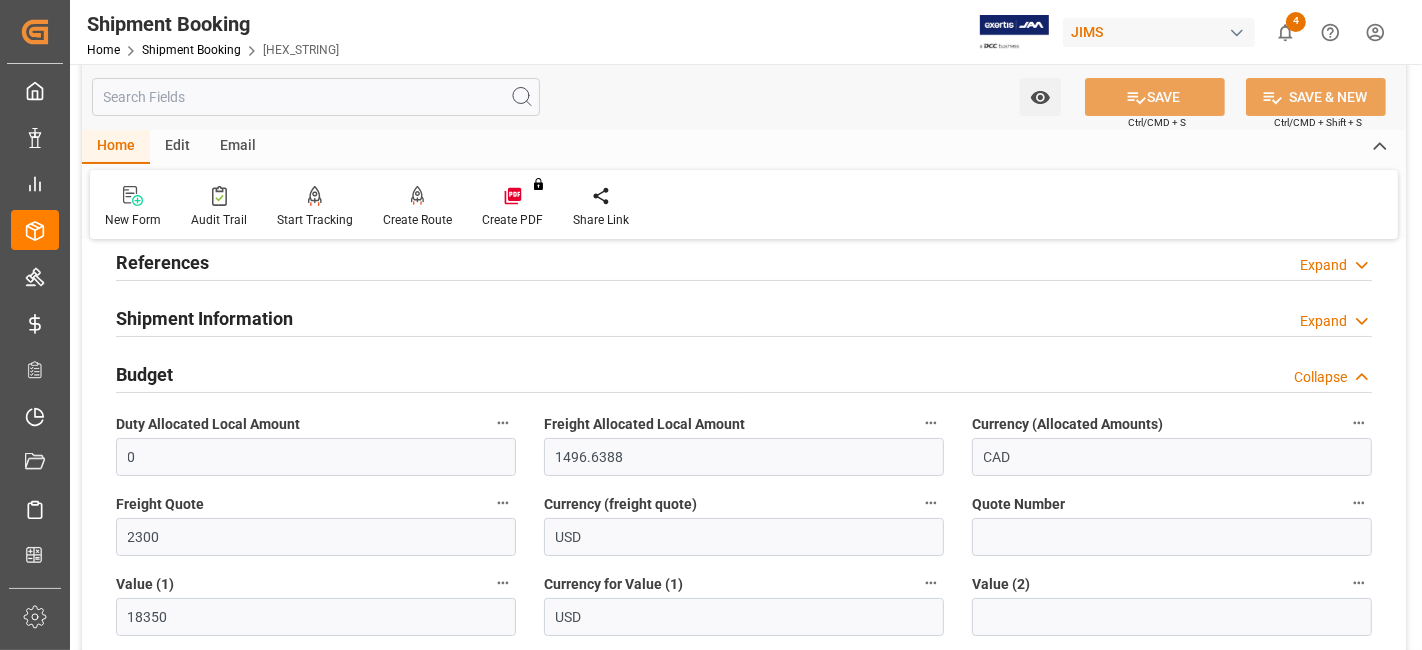 scroll, scrollTop: 111, scrollLeft: 0, axis: vertical 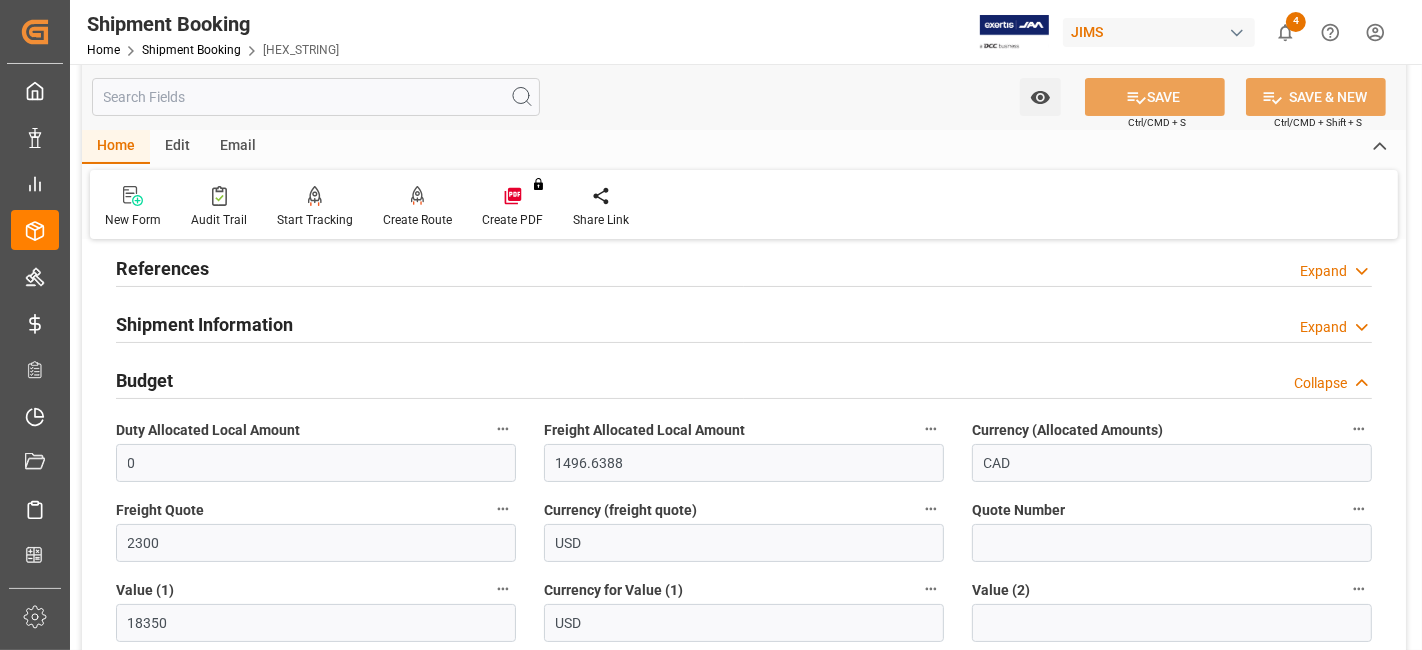 click on "Budget Collapse" at bounding box center [744, 379] 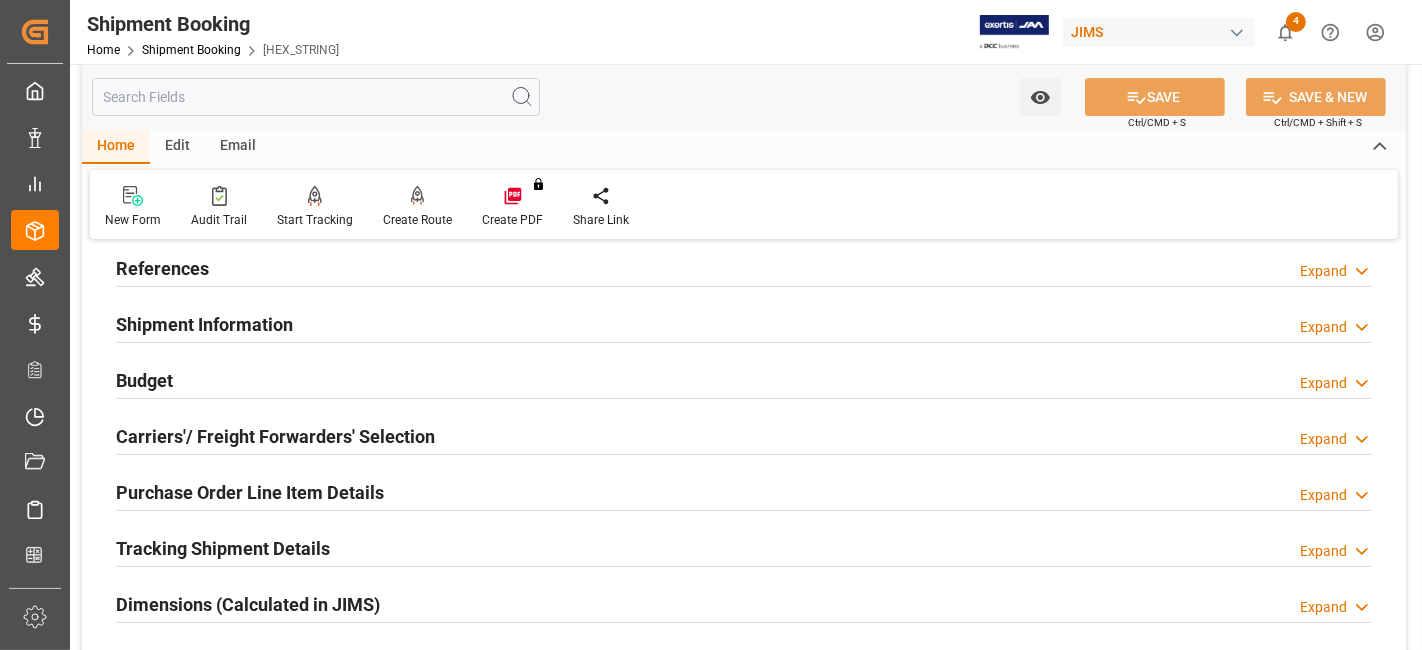 click on "Budget Expand" at bounding box center (744, 379) 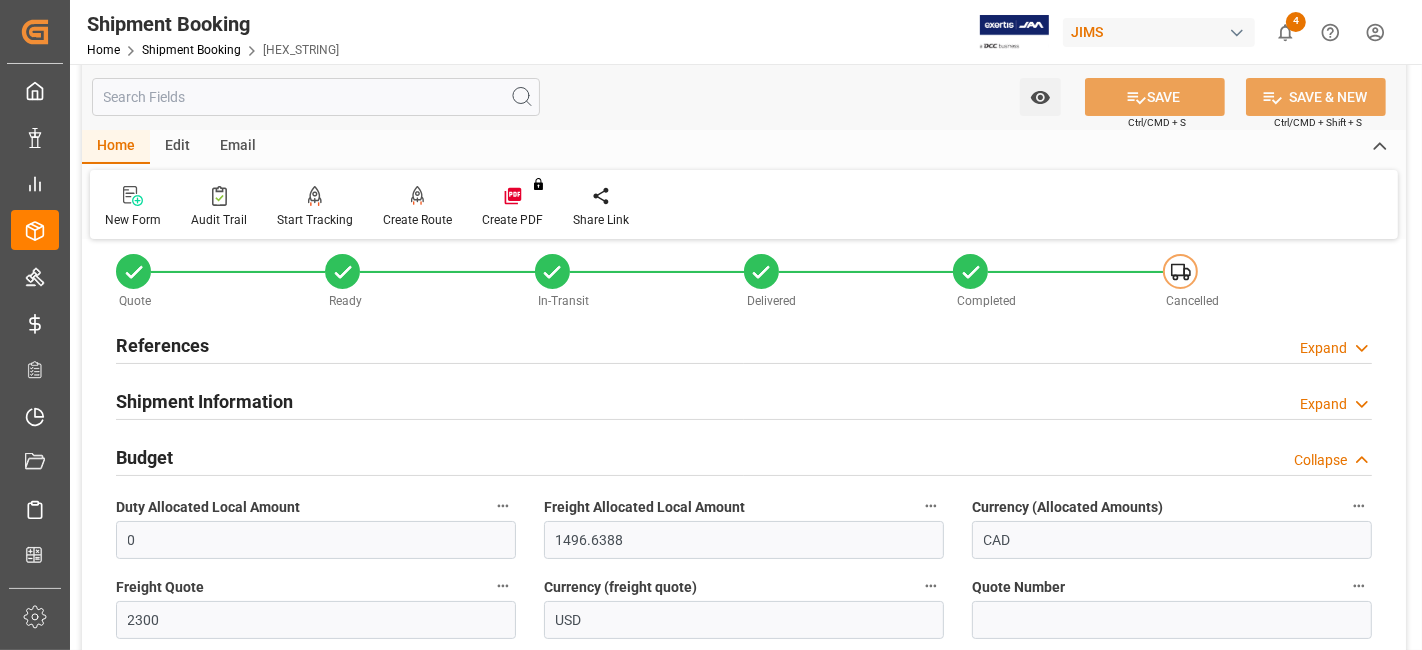 scroll, scrollTop: 0, scrollLeft: 0, axis: both 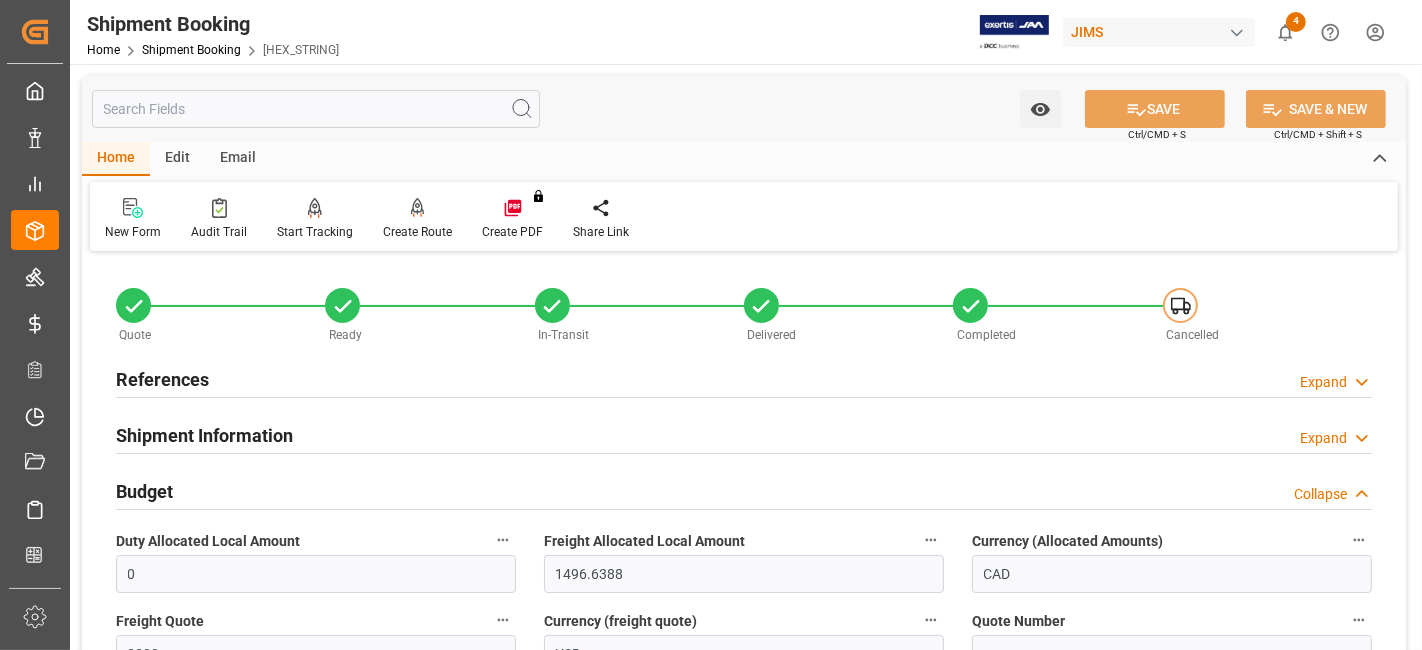 click on "References" at bounding box center (162, 379) 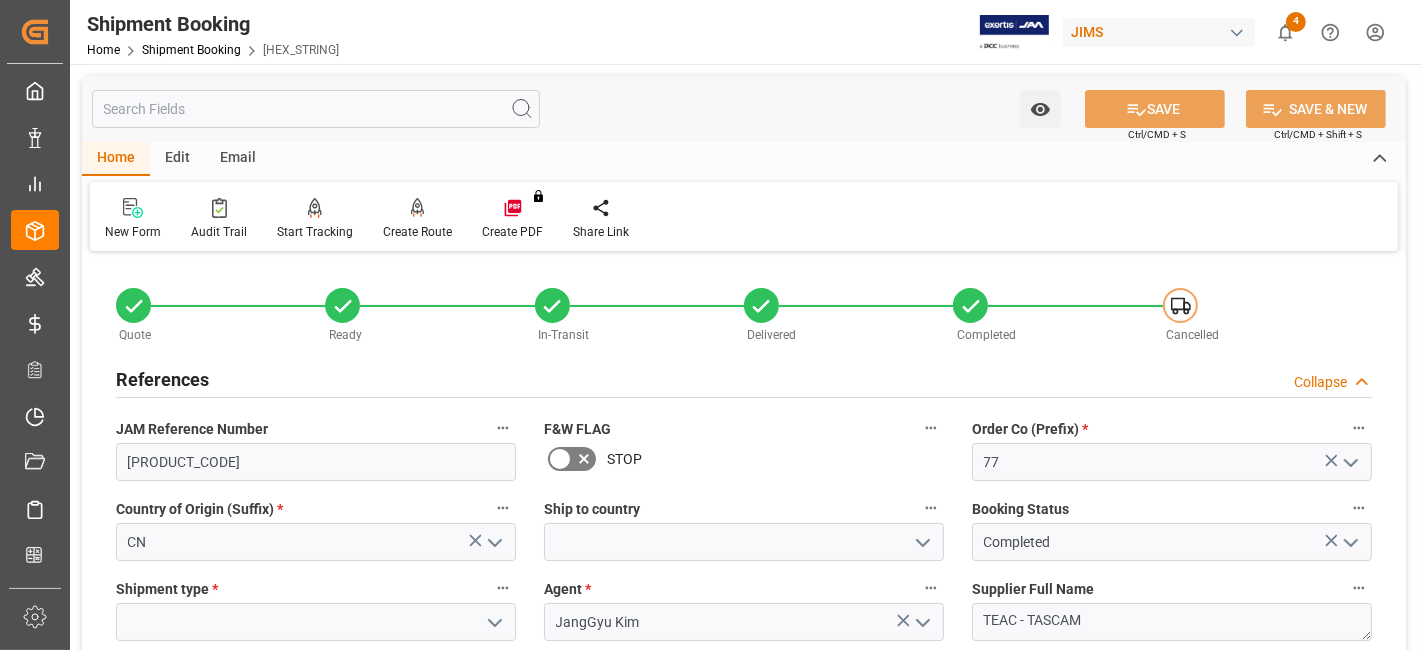 drag, startPoint x: 206, startPoint y: 375, endPoint x: 205, endPoint y: 355, distance: 20.024984 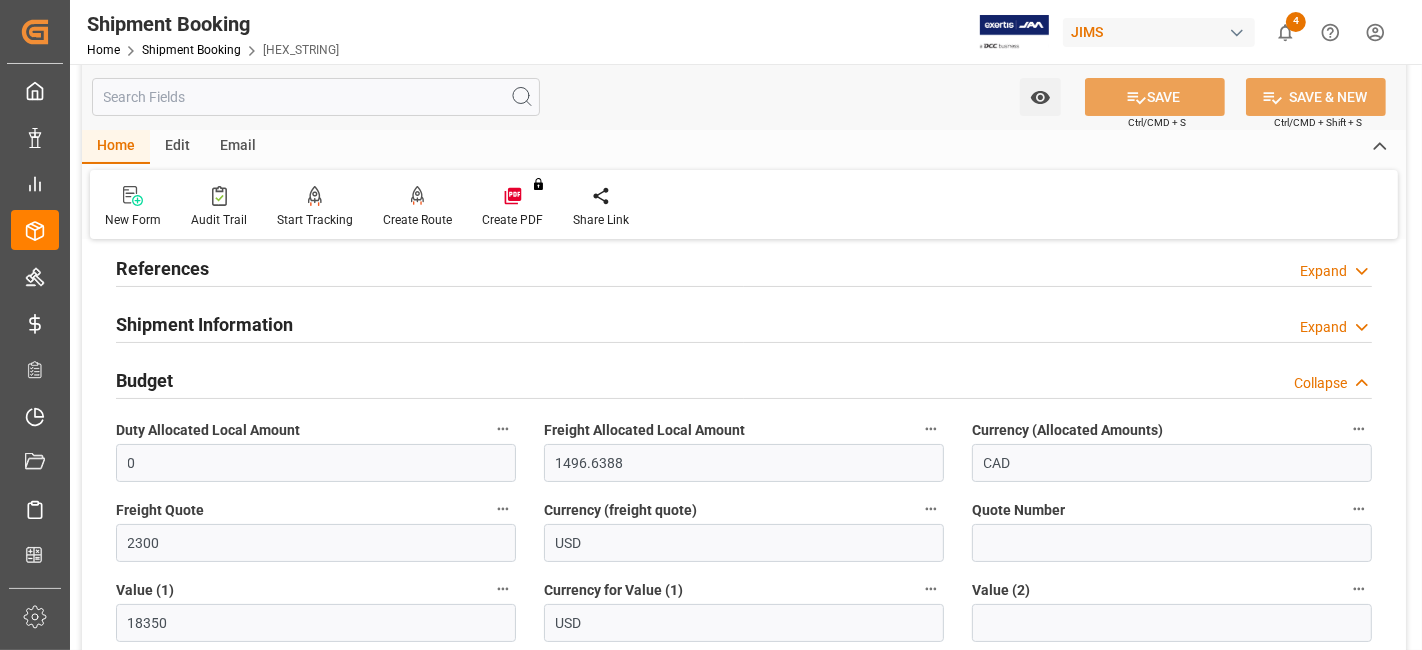 scroll, scrollTop: 0, scrollLeft: 0, axis: both 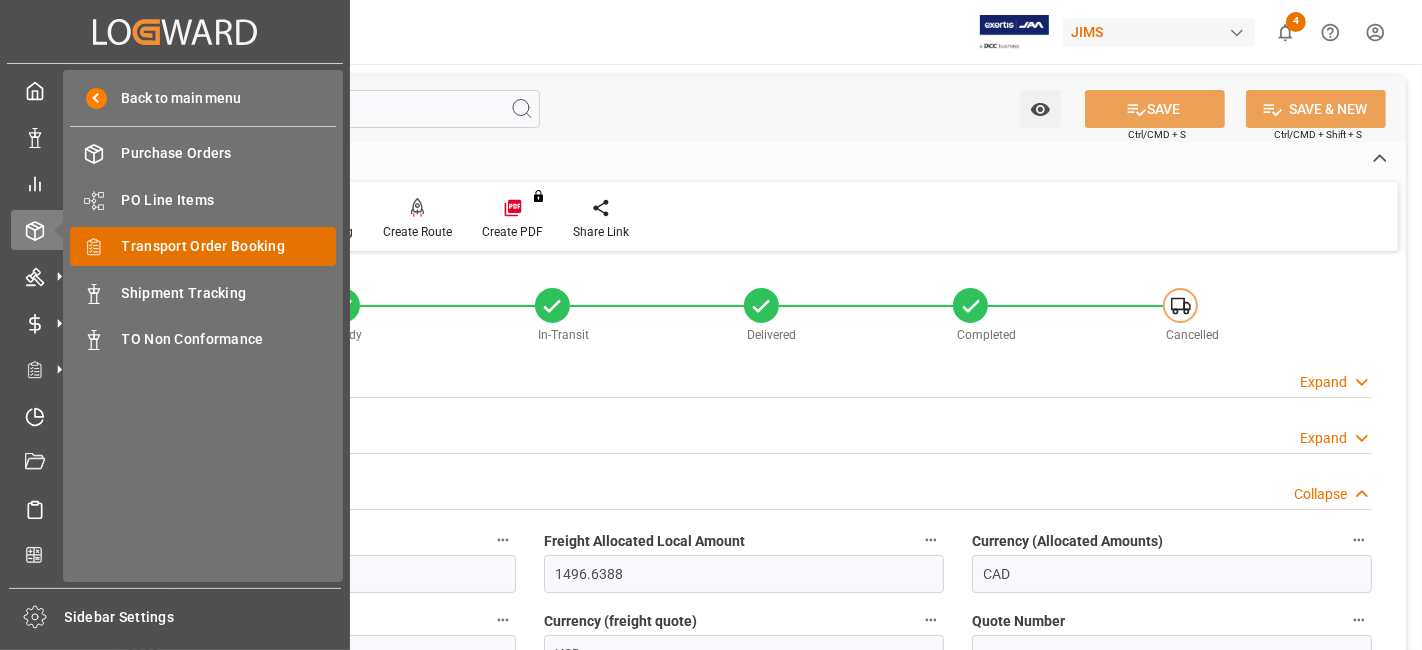 click on "Transport Order Booking Transport Order Booking" at bounding box center [203, 246] 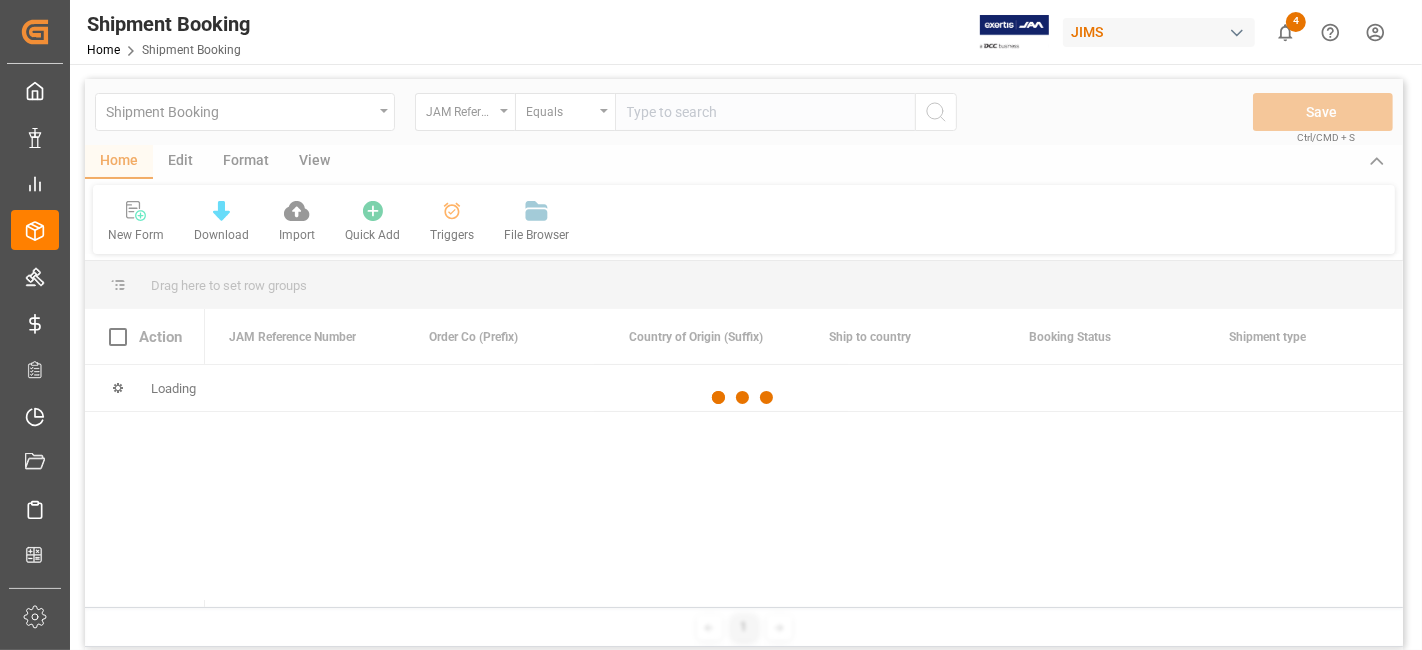 click at bounding box center (744, 398) 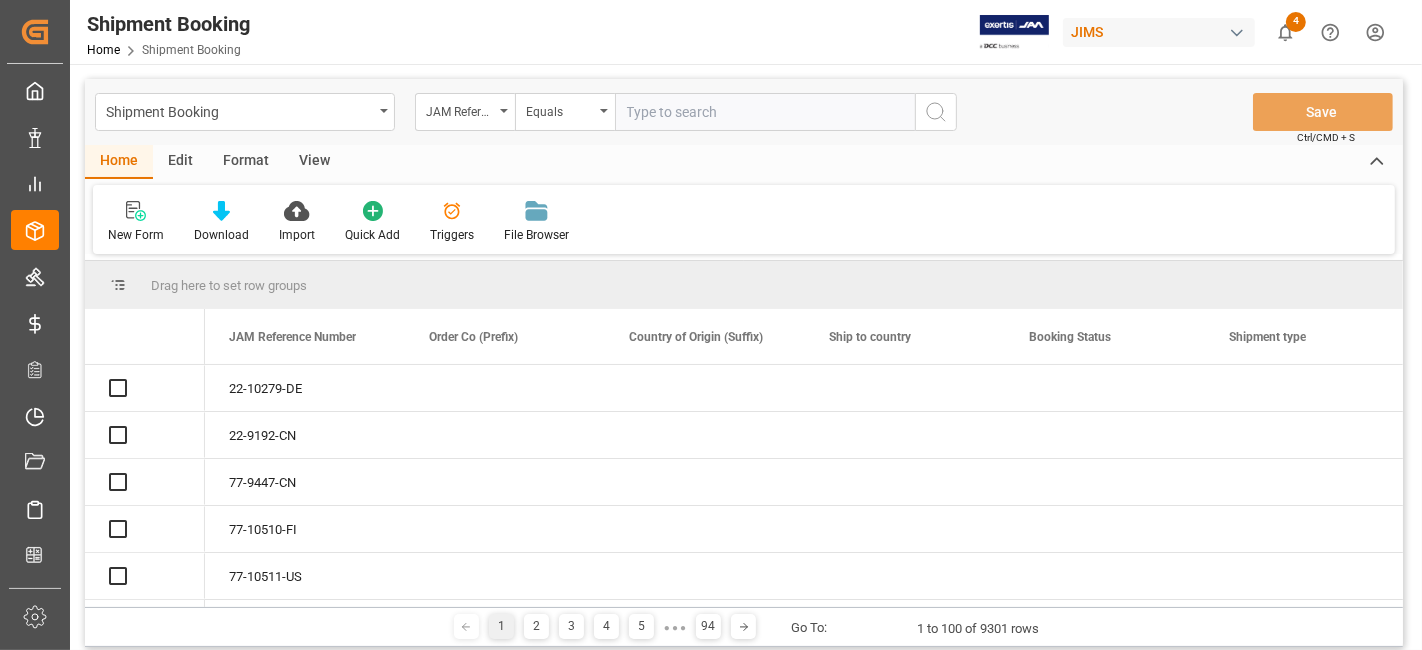 click at bounding box center (765, 112) 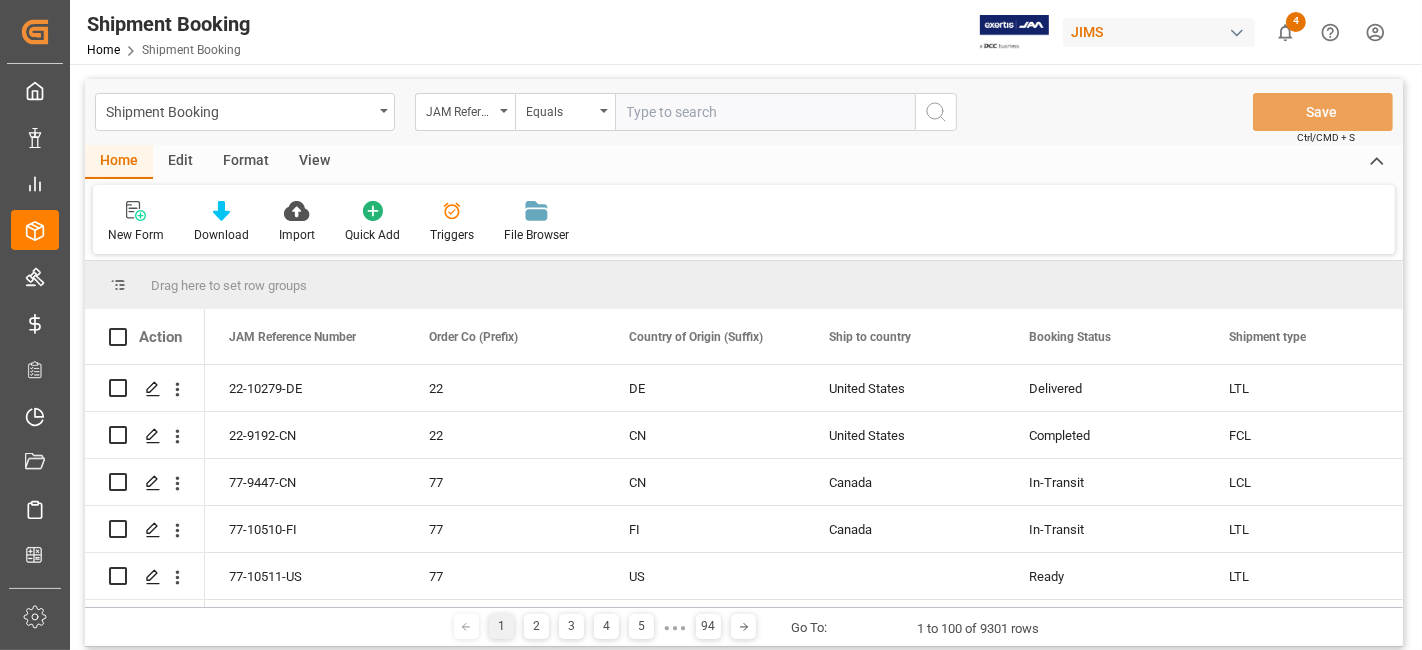 paste on "77-10345-CN" 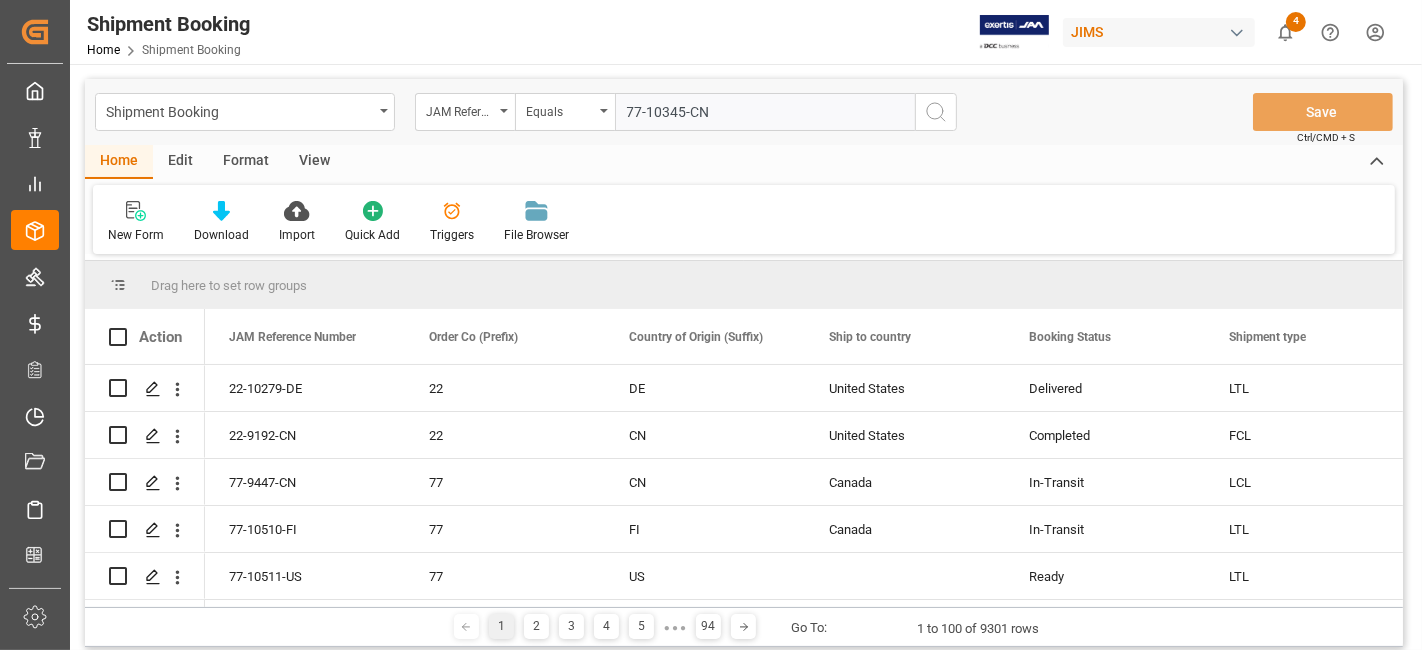 click on "77-10345-CN" at bounding box center [765, 112] 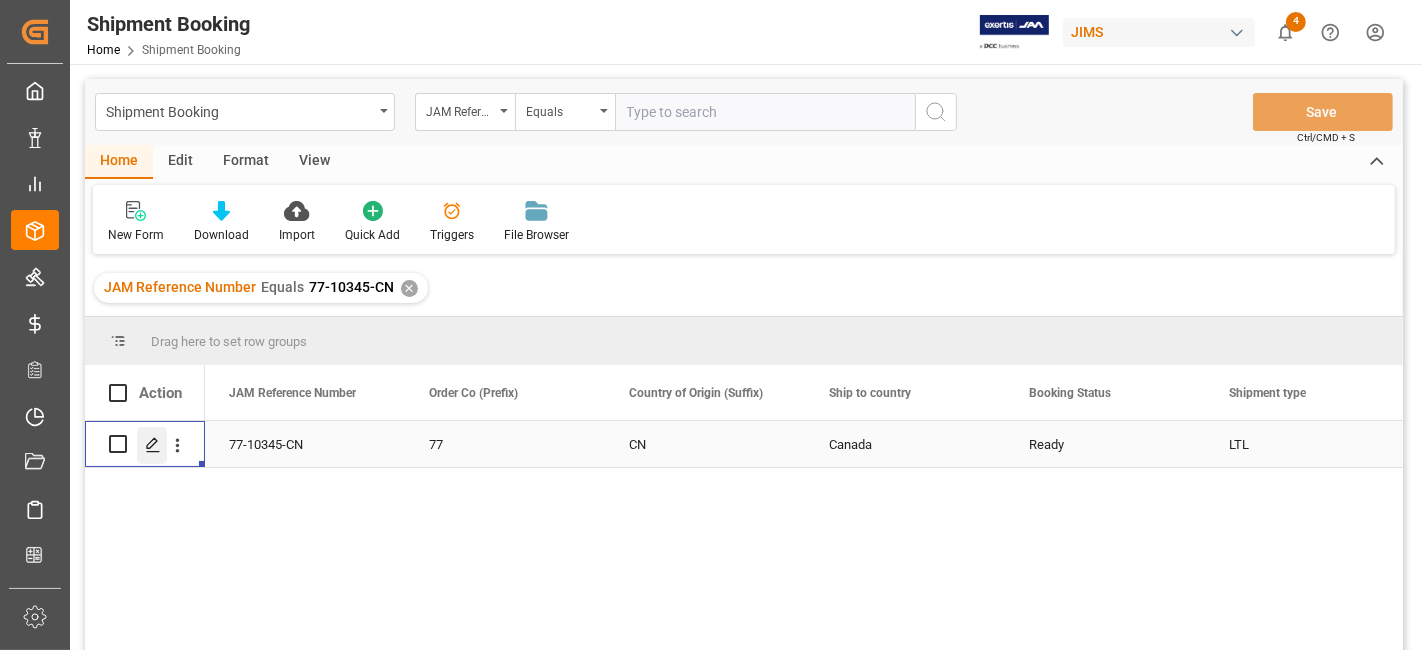 click 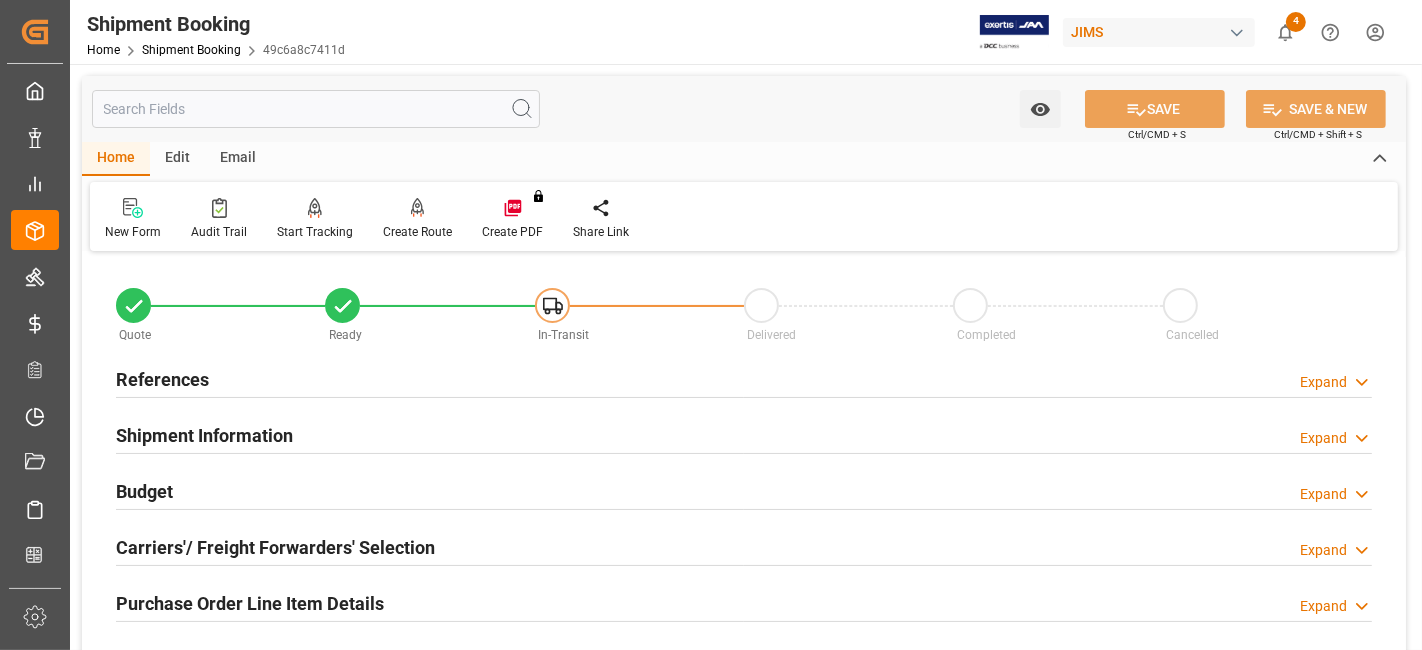 scroll, scrollTop: 222, scrollLeft: 0, axis: vertical 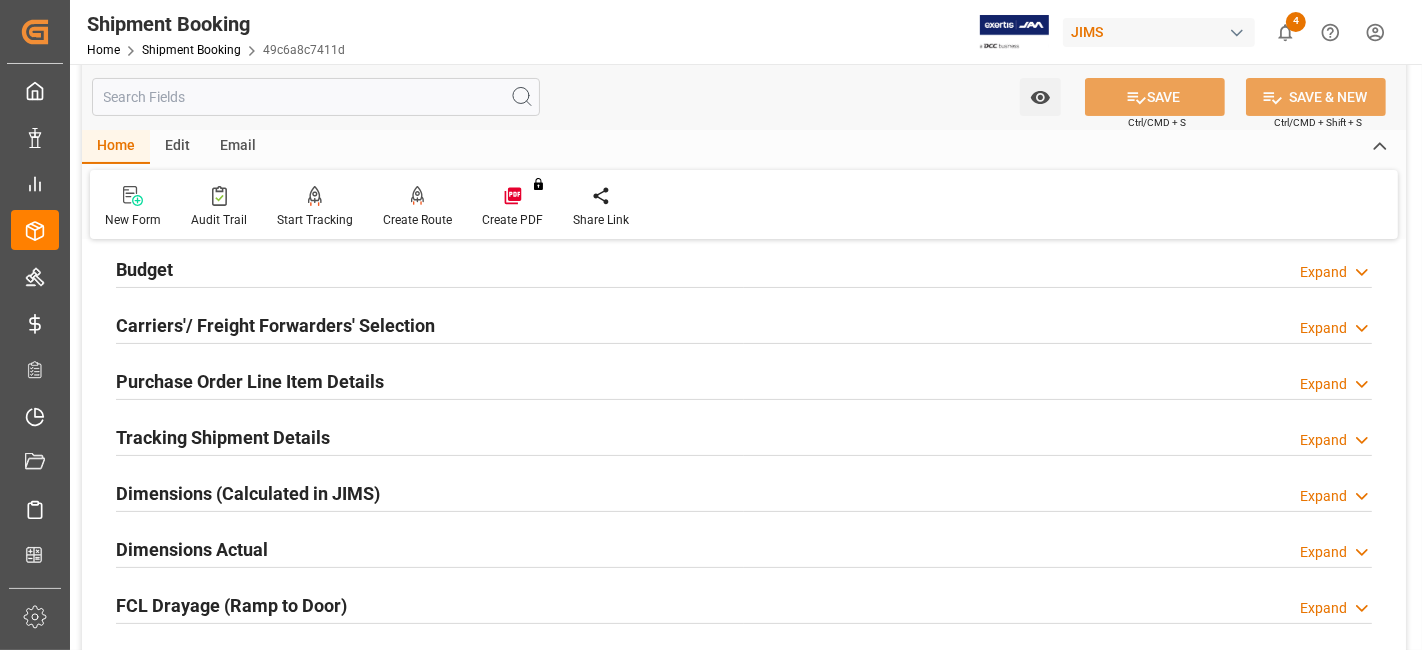 click on "Budget" at bounding box center [144, 269] 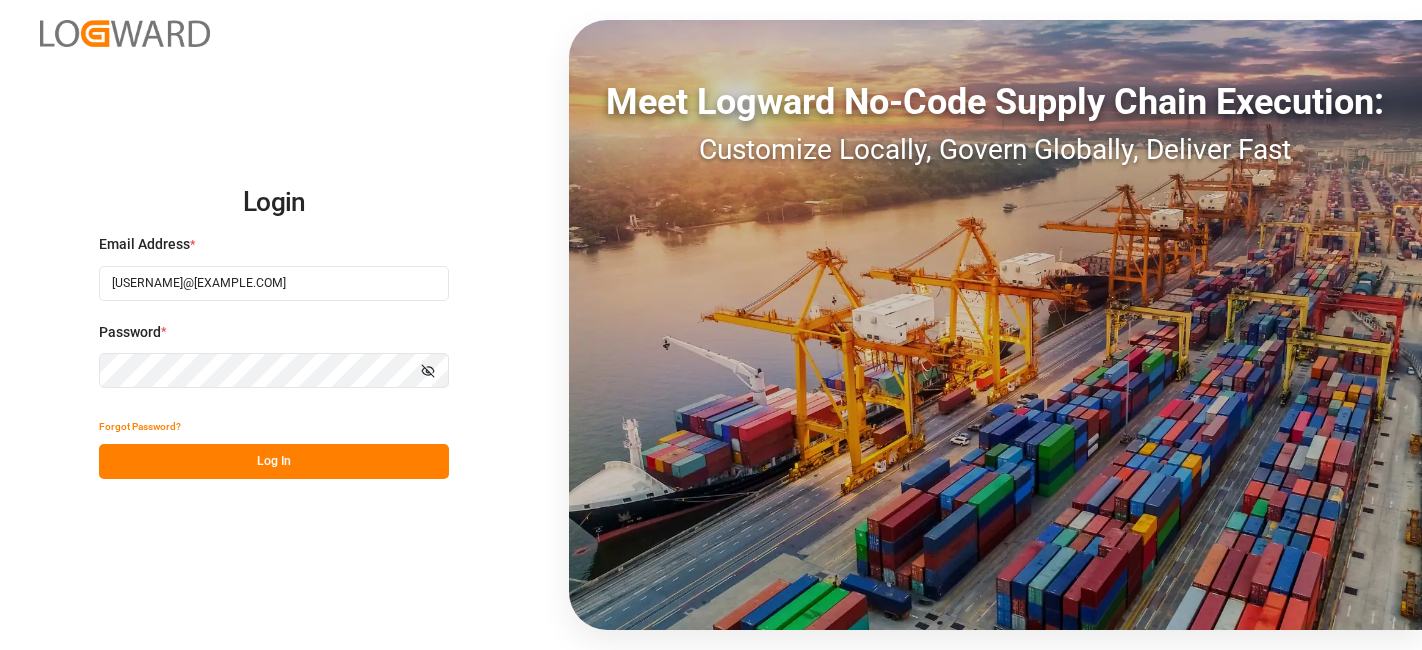 scroll, scrollTop: 0, scrollLeft: 0, axis: both 